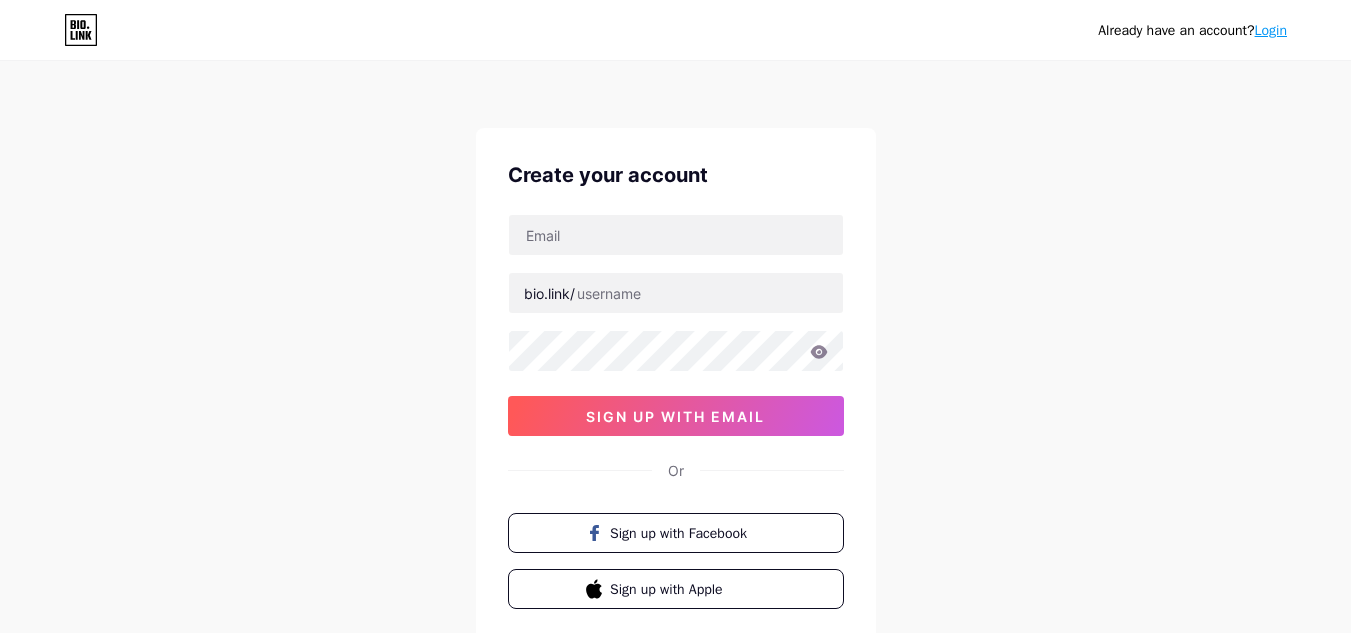 scroll, scrollTop: 0, scrollLeft: 0, axis: both 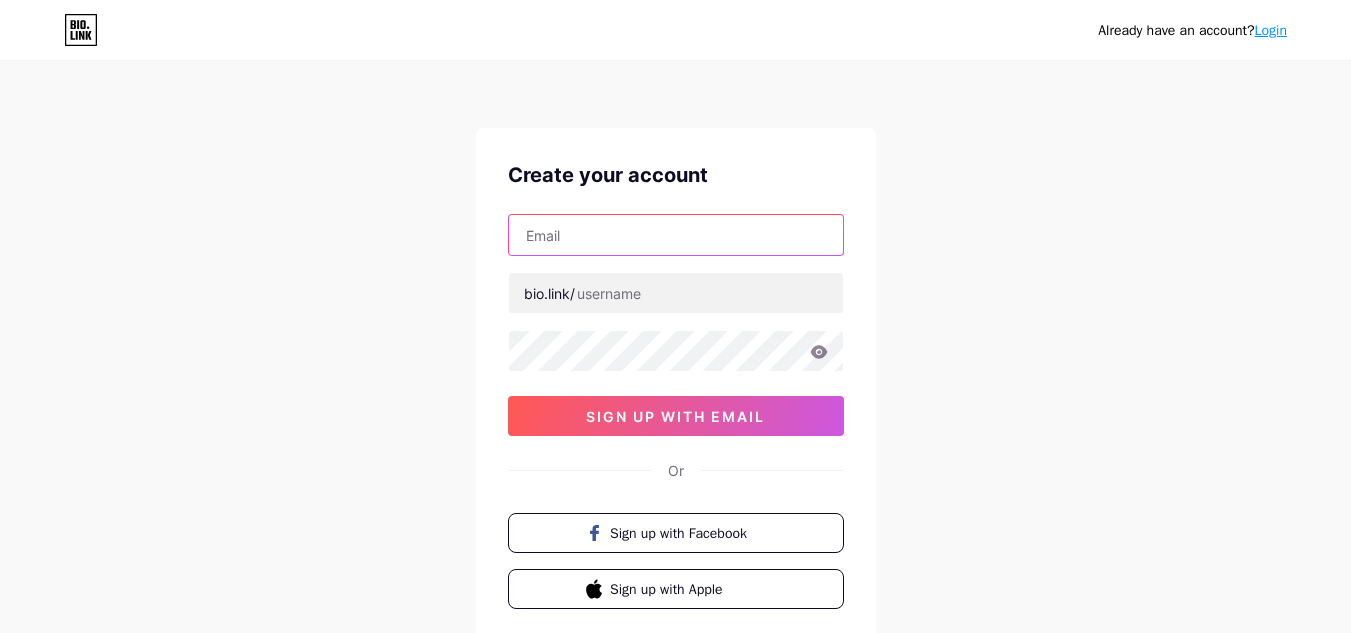 paste on "[EMAIL]" 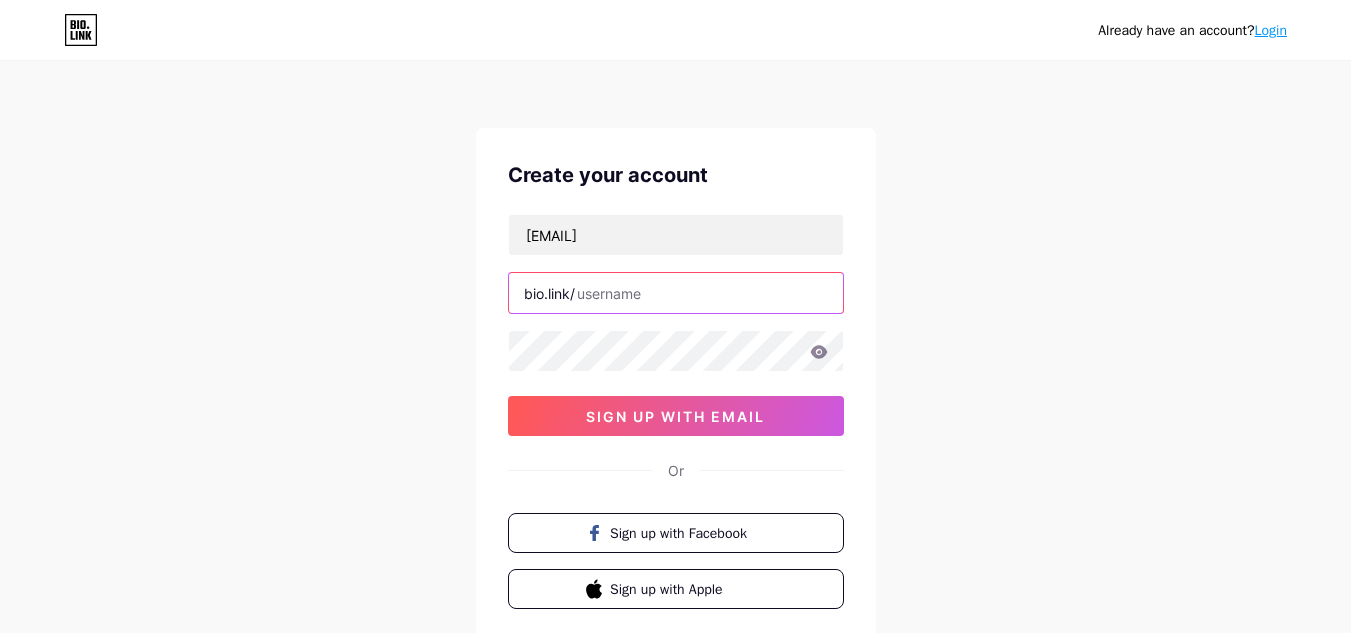 click at bounding box center [676, 293] 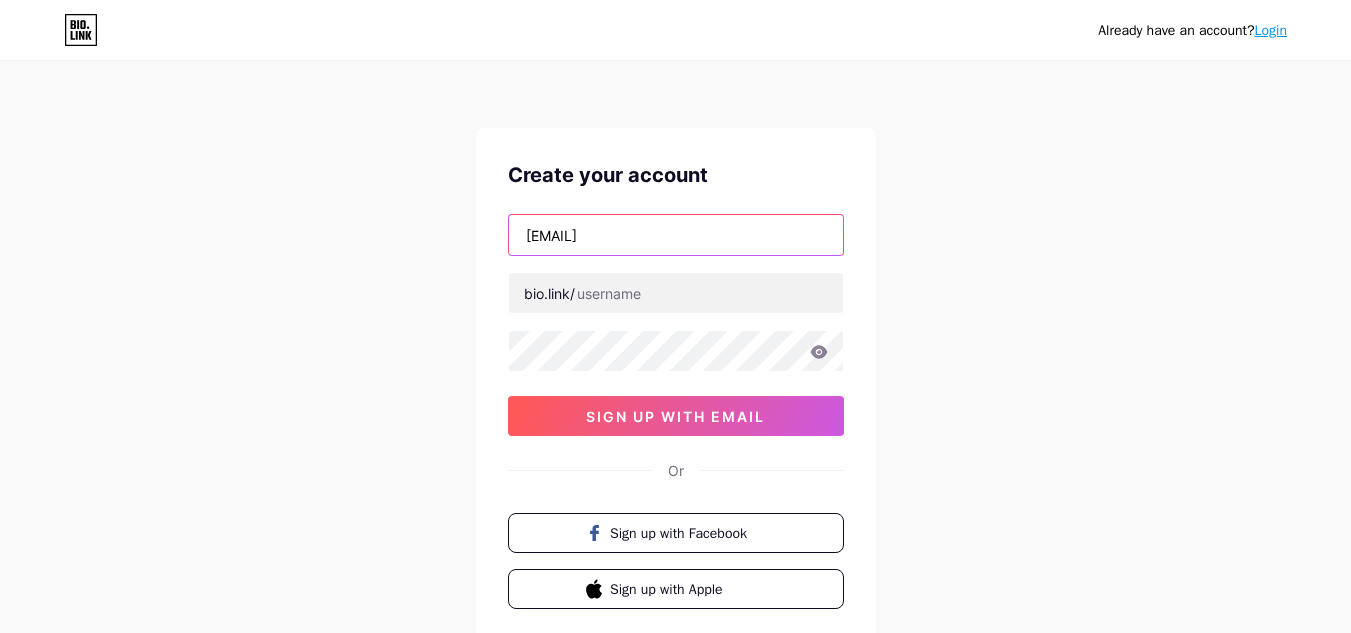 drag, startPoint x: 607, startPoint y: 233, endPoint x: 487, endPoint y: 233, distance: 120 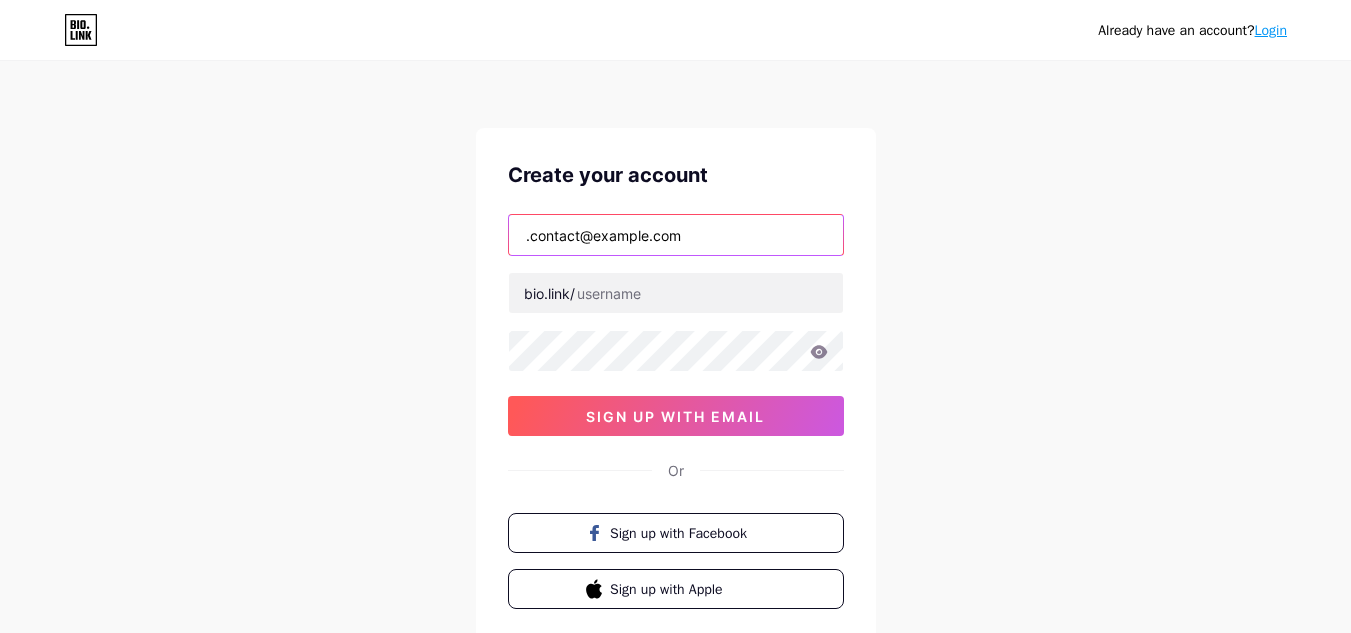 type on "[EMAIL]" 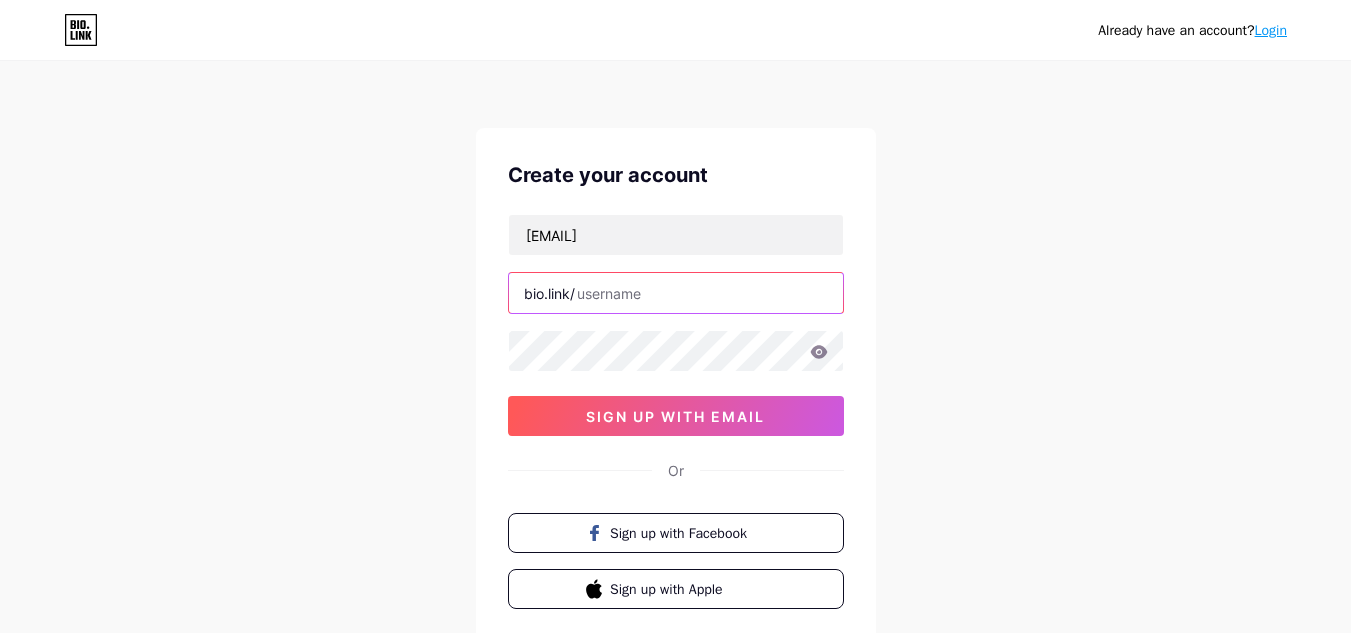 click at bounding box center (676, 293) 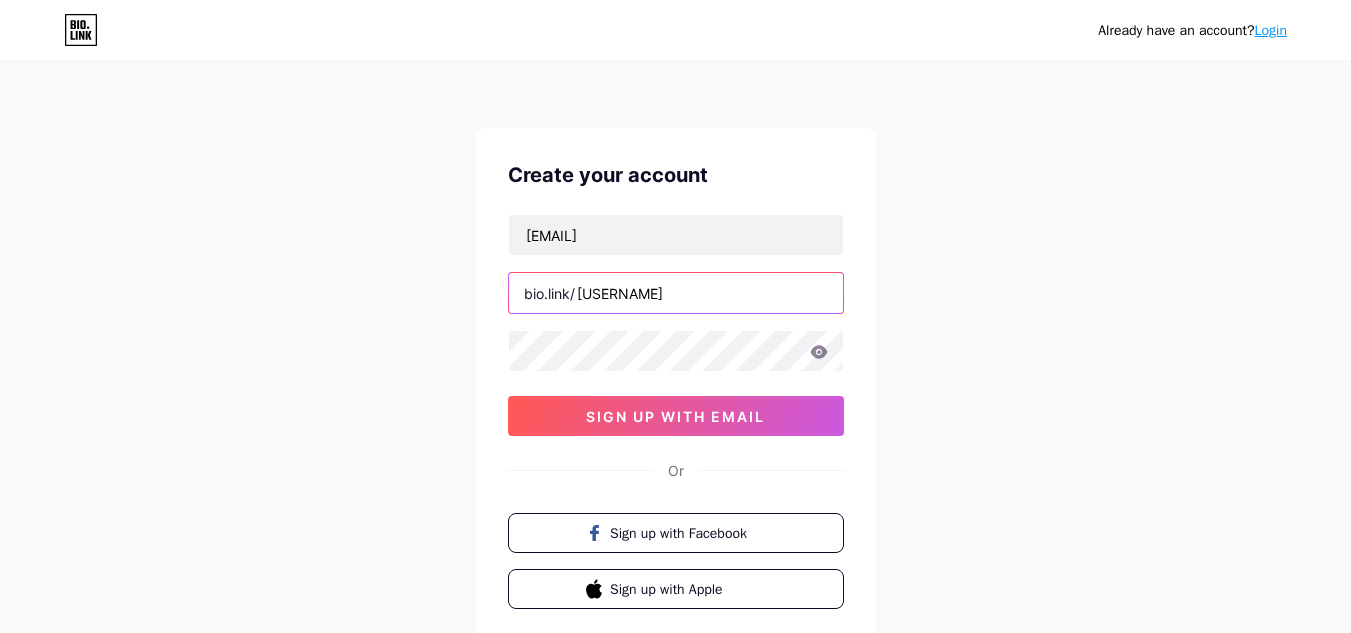 type on "[USERNAME]" 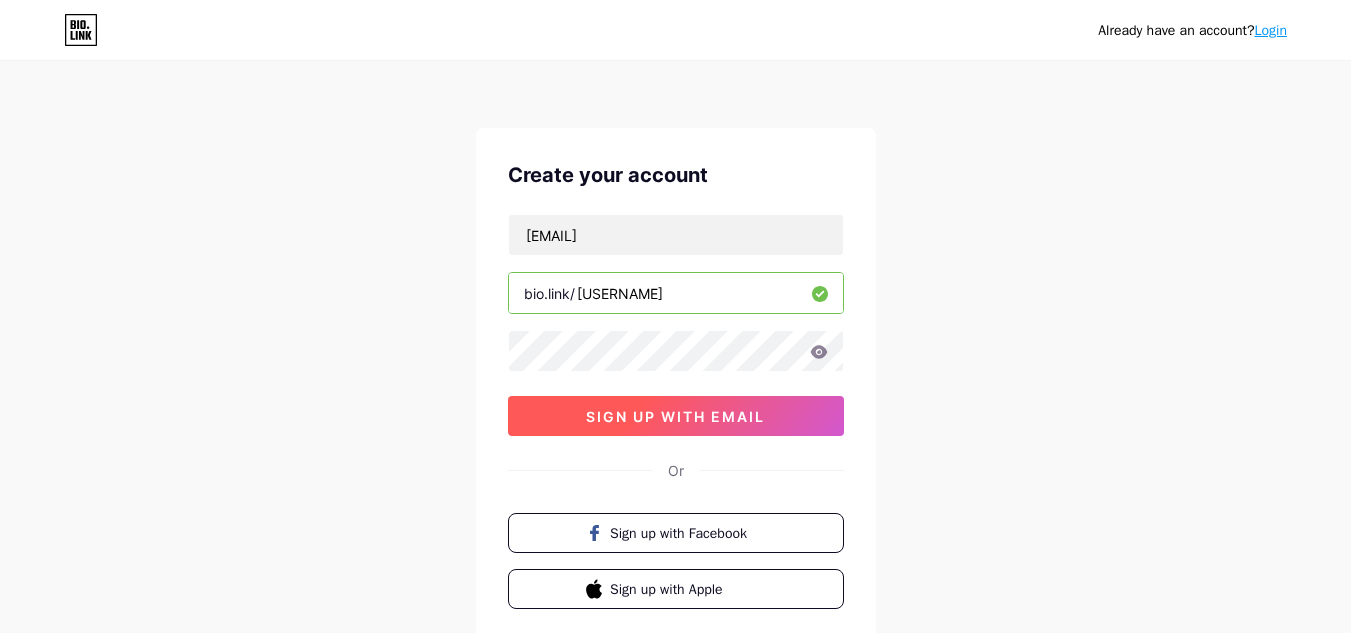 click on "sign up with email" at bounding box center (676, 416) 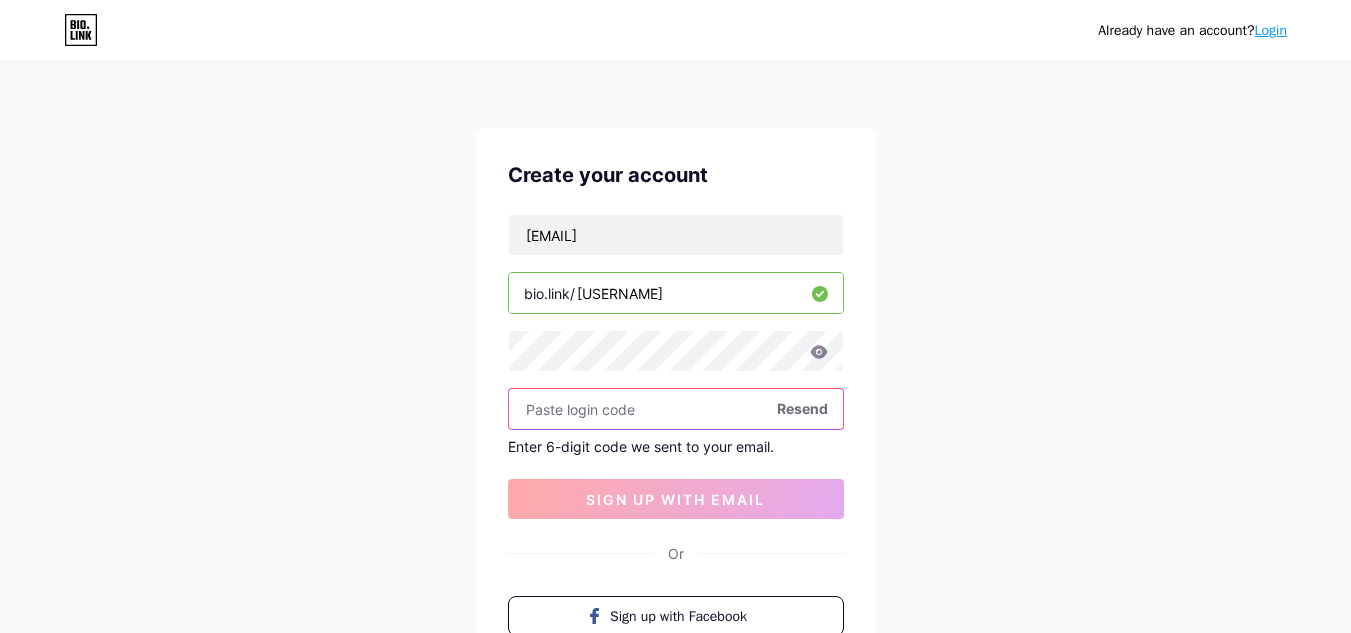 paste on "116686" 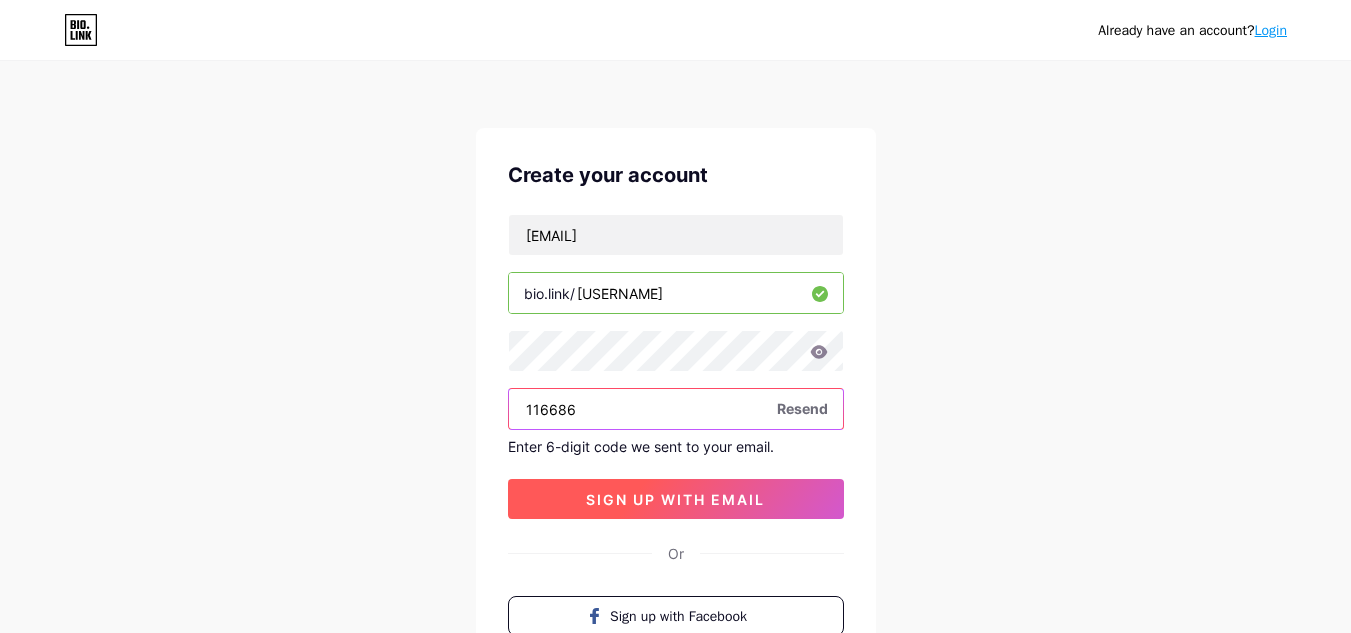 type on "116686" 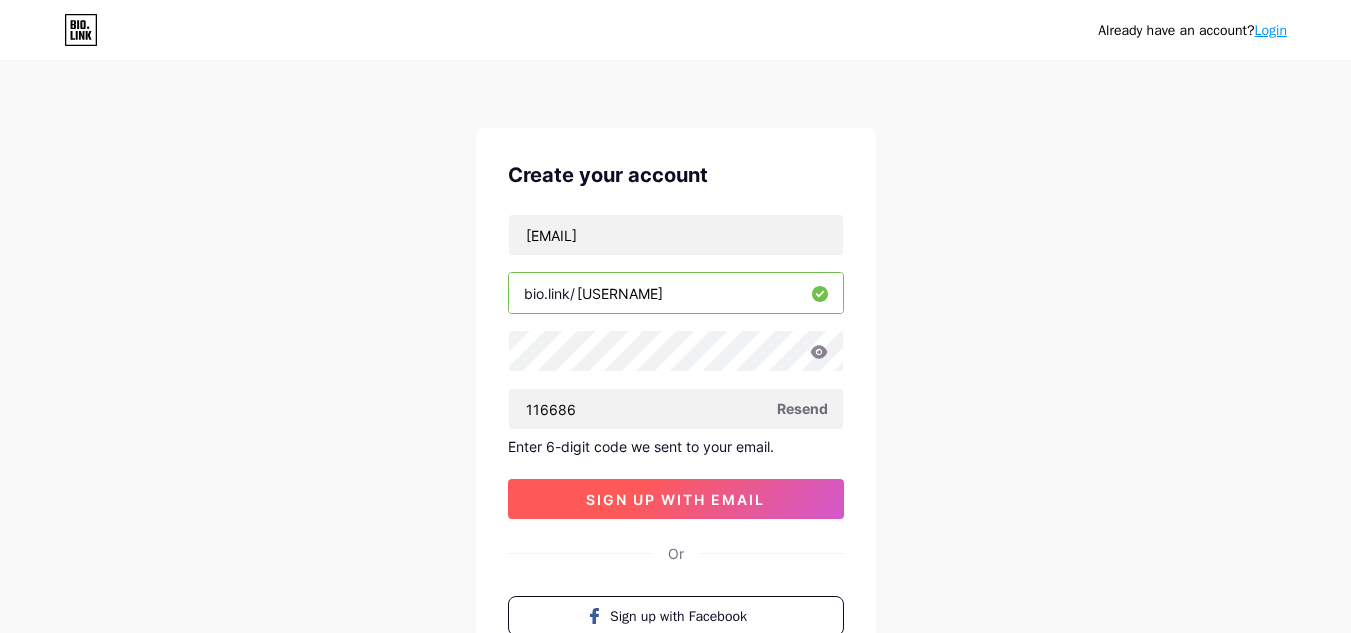 click on "sign up with email" at bounding box center [675, 499] 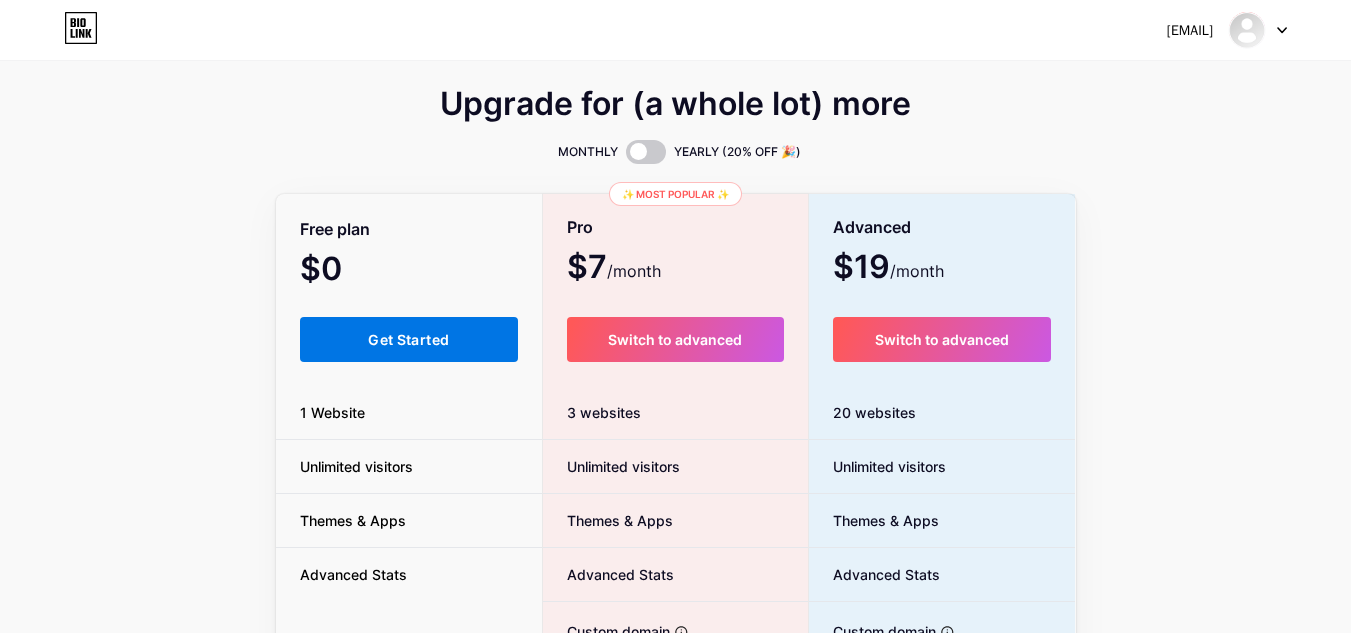 click on "Get Started" at bounding box center (409, 339) 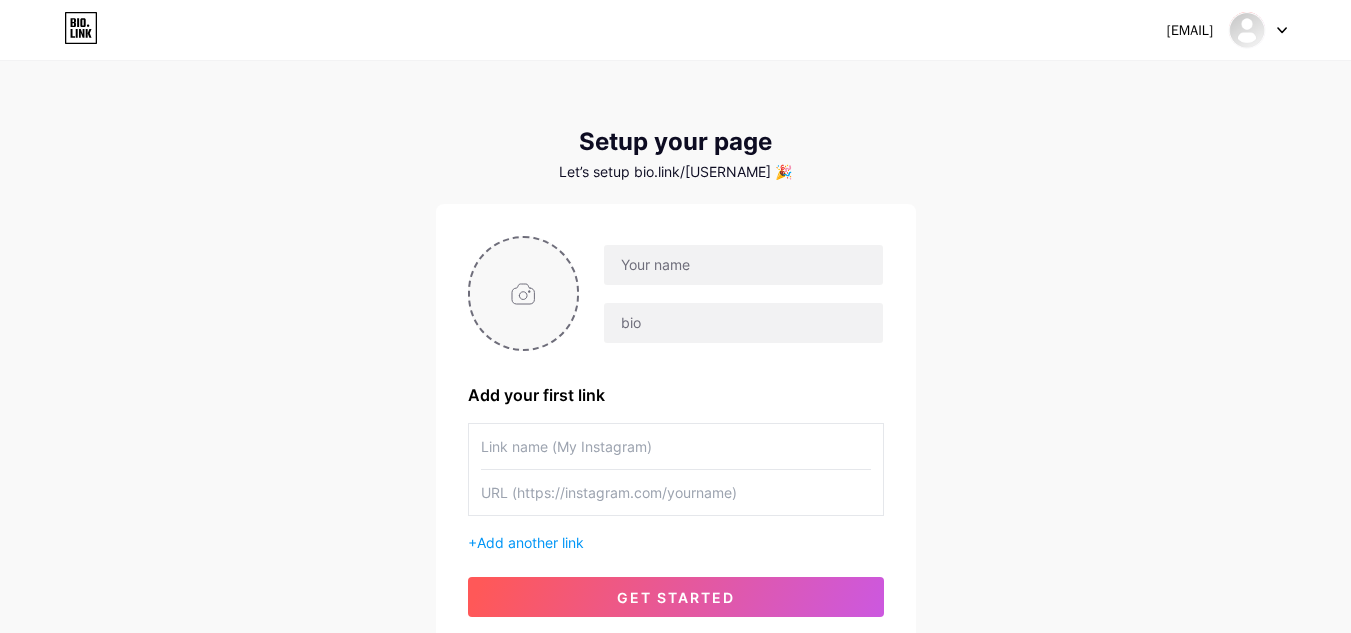 click at bounding box center [524, 293] 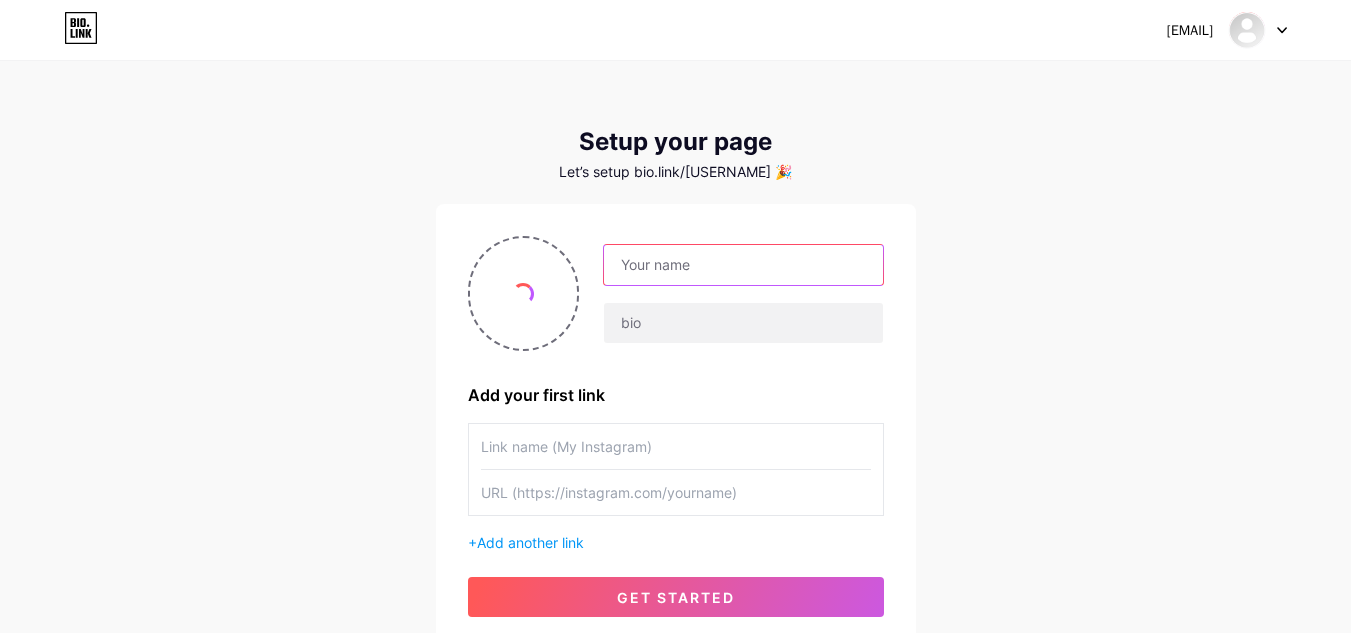 click at bounding box center [743, 265] 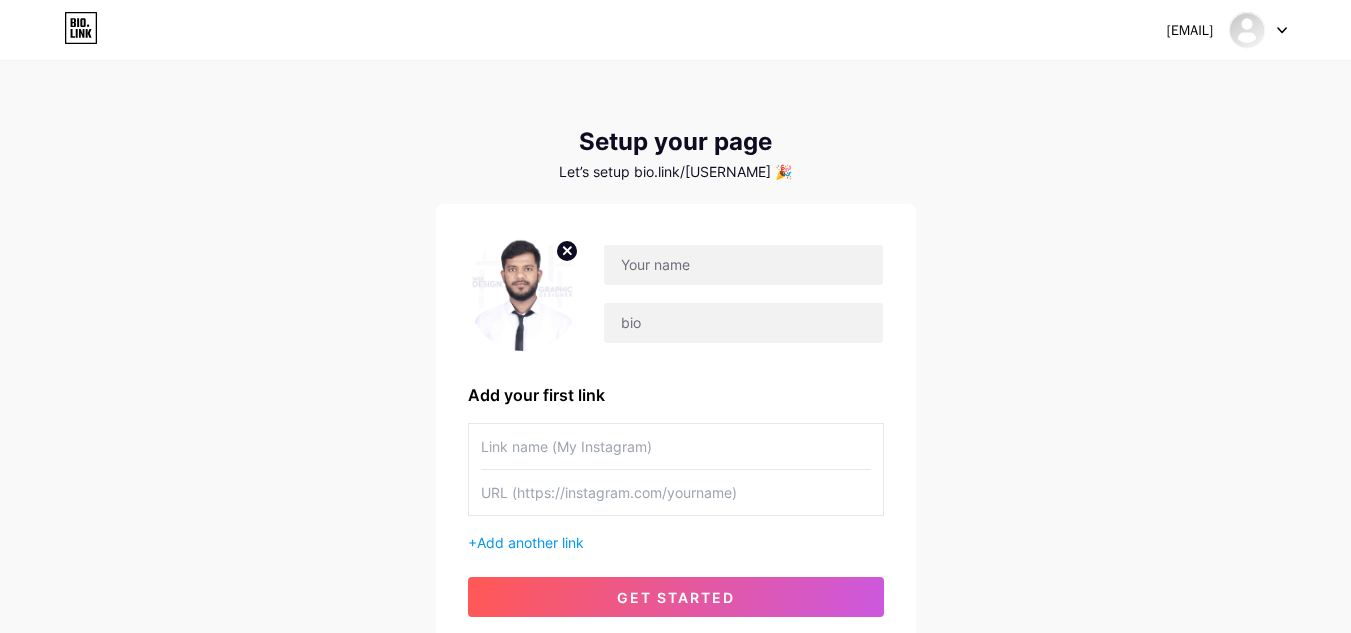 drag, startPoint x: 1030, startPoint y: 221, endPoint x: 948, endPoint y: 232, distance: 82.73451 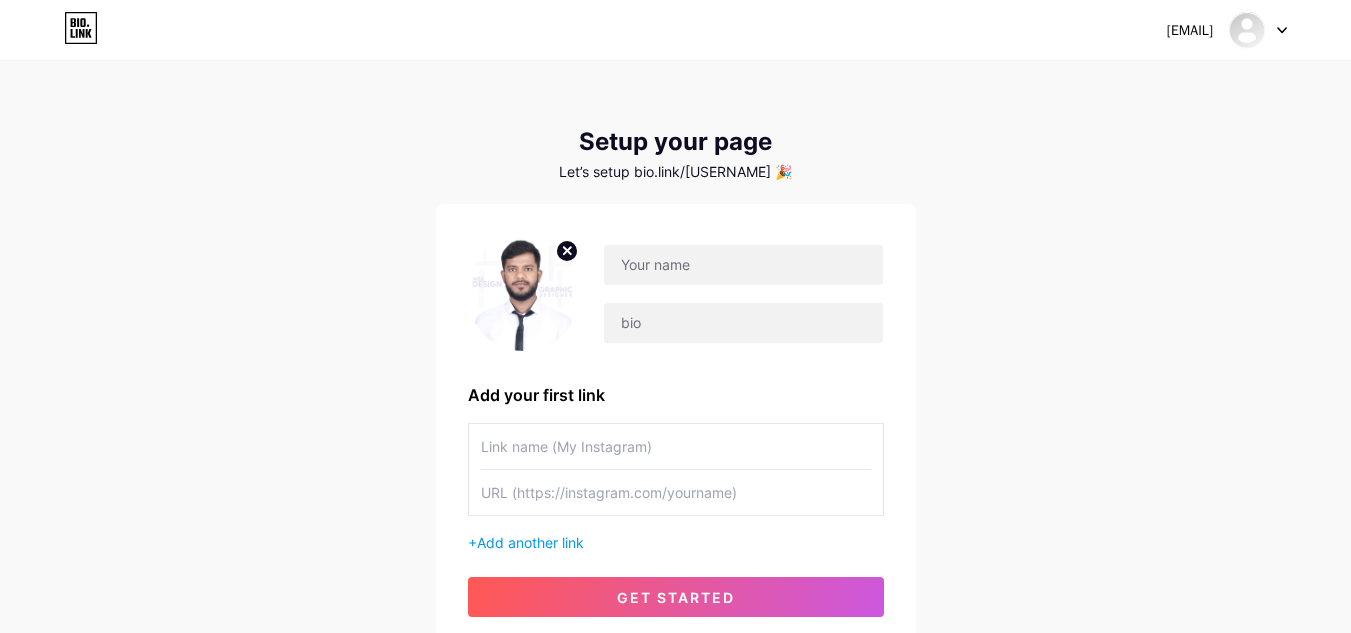 click on "[EMAIL]           Dashboard     Logout   Setup your page   Let’s setup bio.link/[USERNAME] 🎉                       Add your first link
+  Add another link     get started" at bounding box center (675, 356) 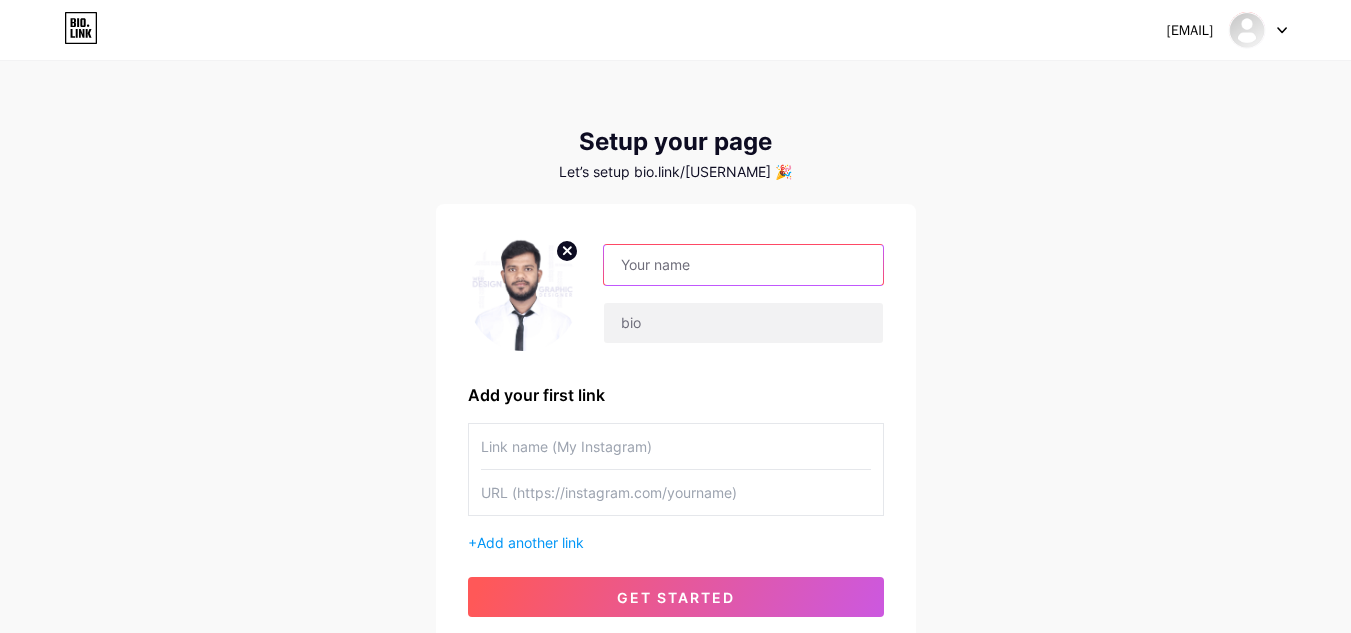 click at bounding box center (743, 265) 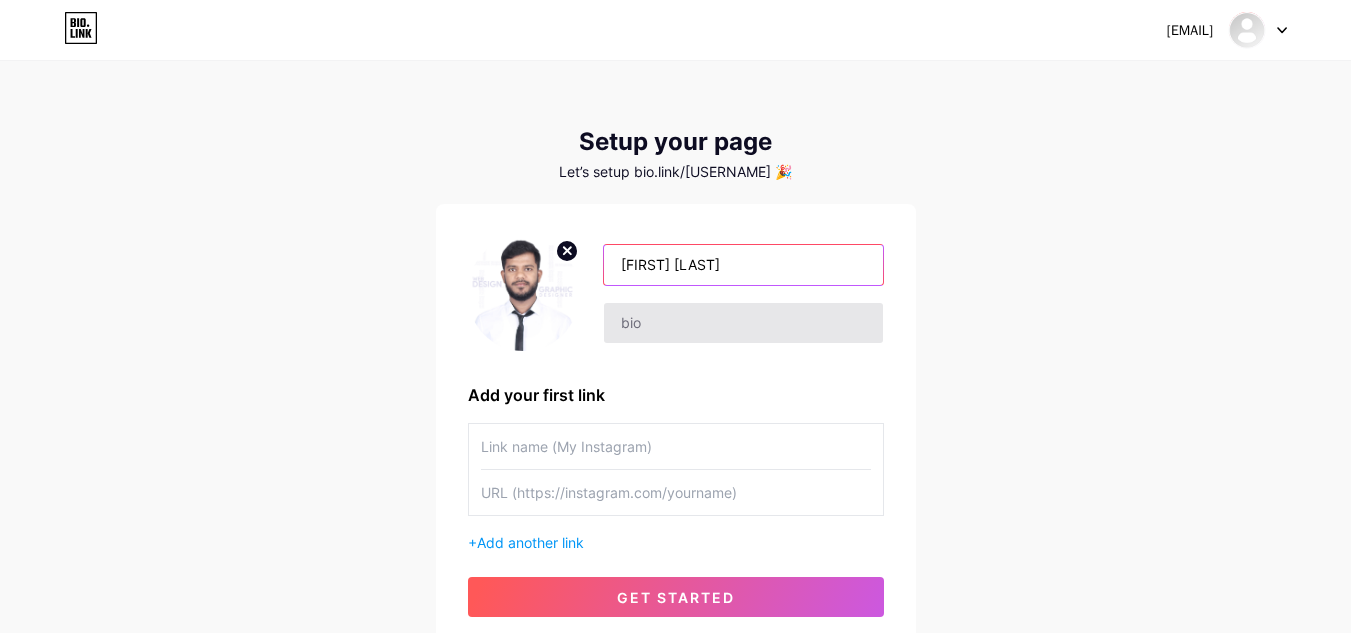 type on "[FIRST] [LAST]" 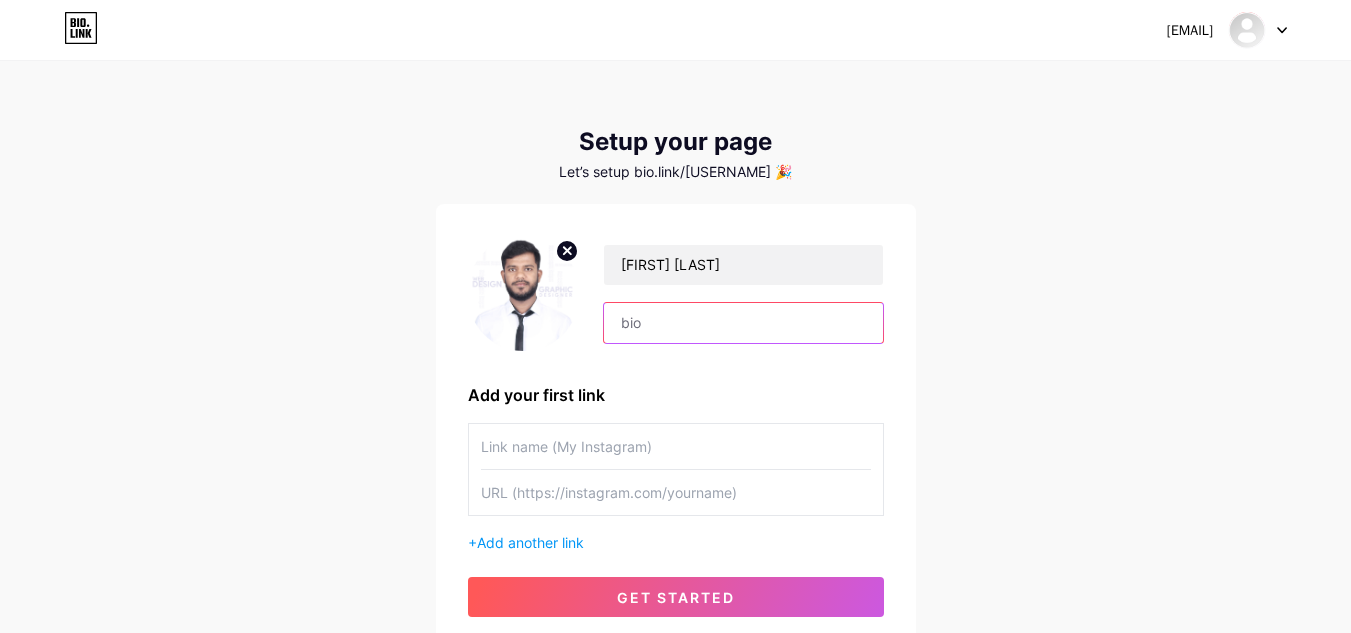 click at bounding box center [743, 323] 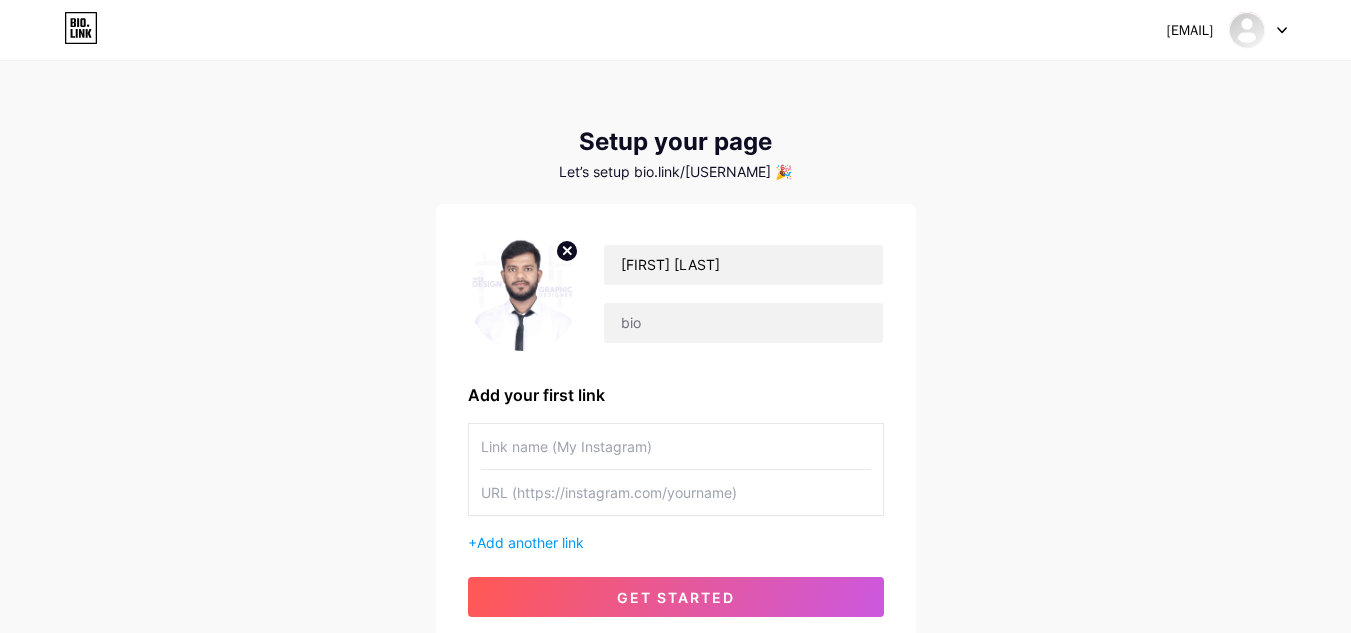 drag, startPoint x: 1134, startPoint y: 152, endPoint x: 592, endPoint y: 5, distance: 561.5808 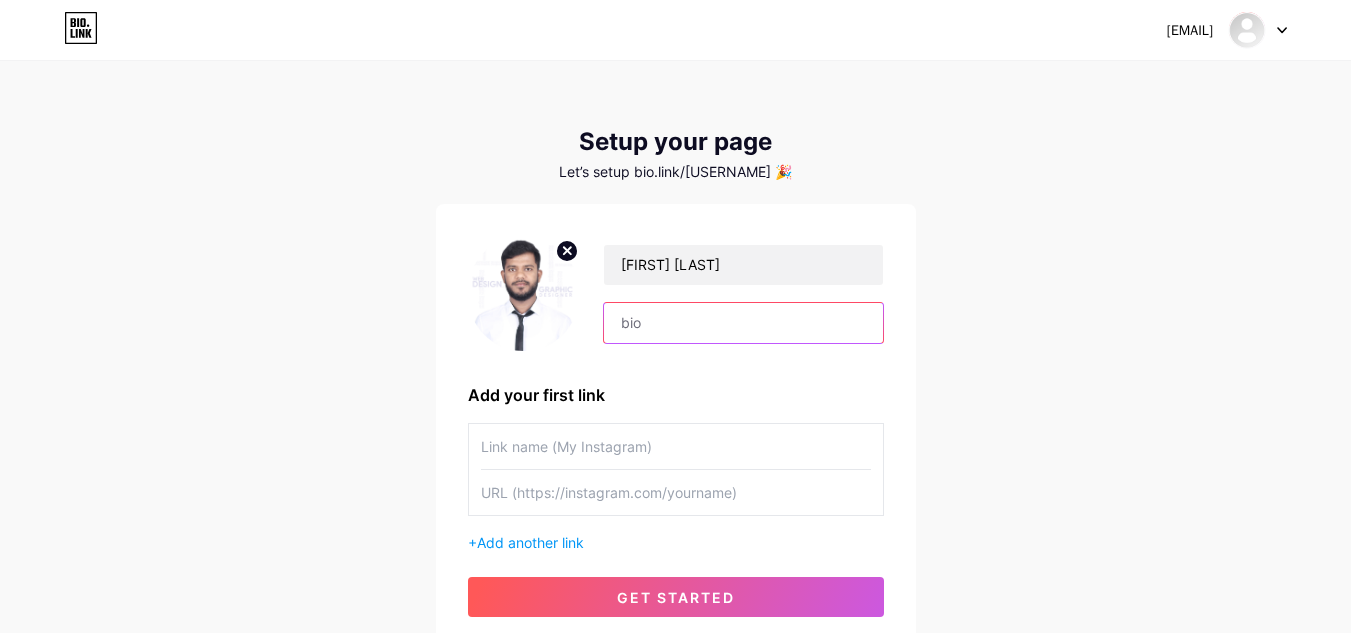 click at bounding box center (743, 323) 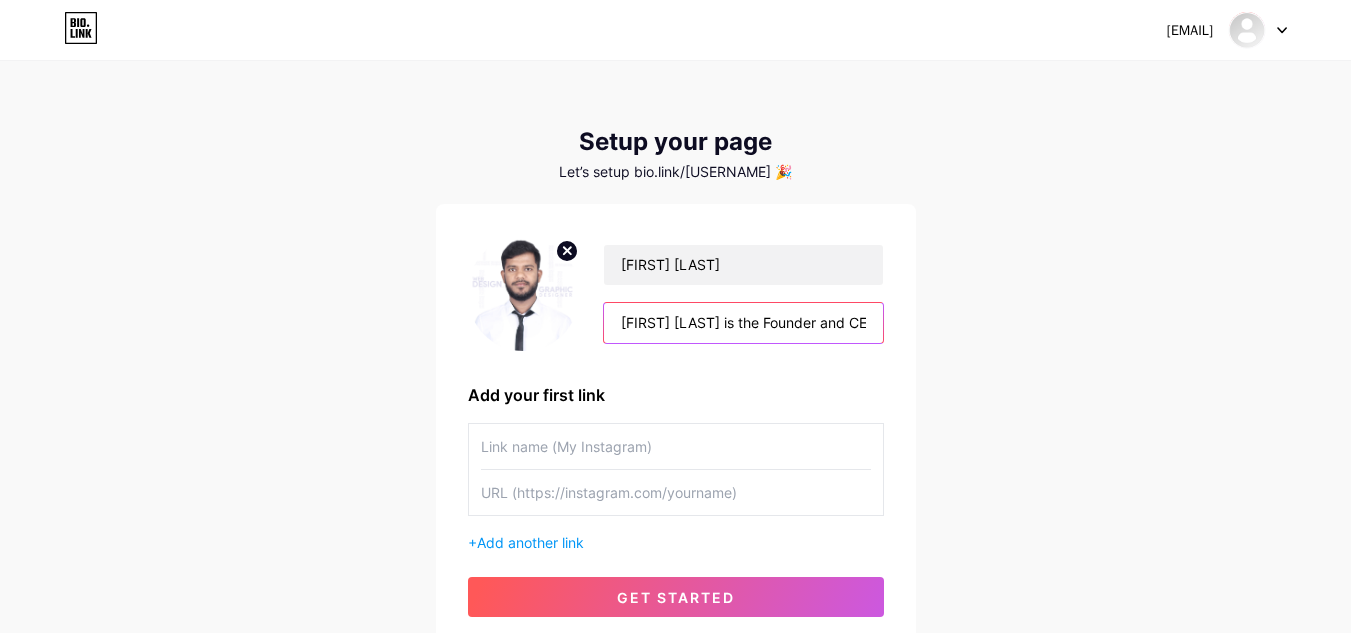scroll, scrollTop: 0, scrollLeft: 3126, axis: horizontal 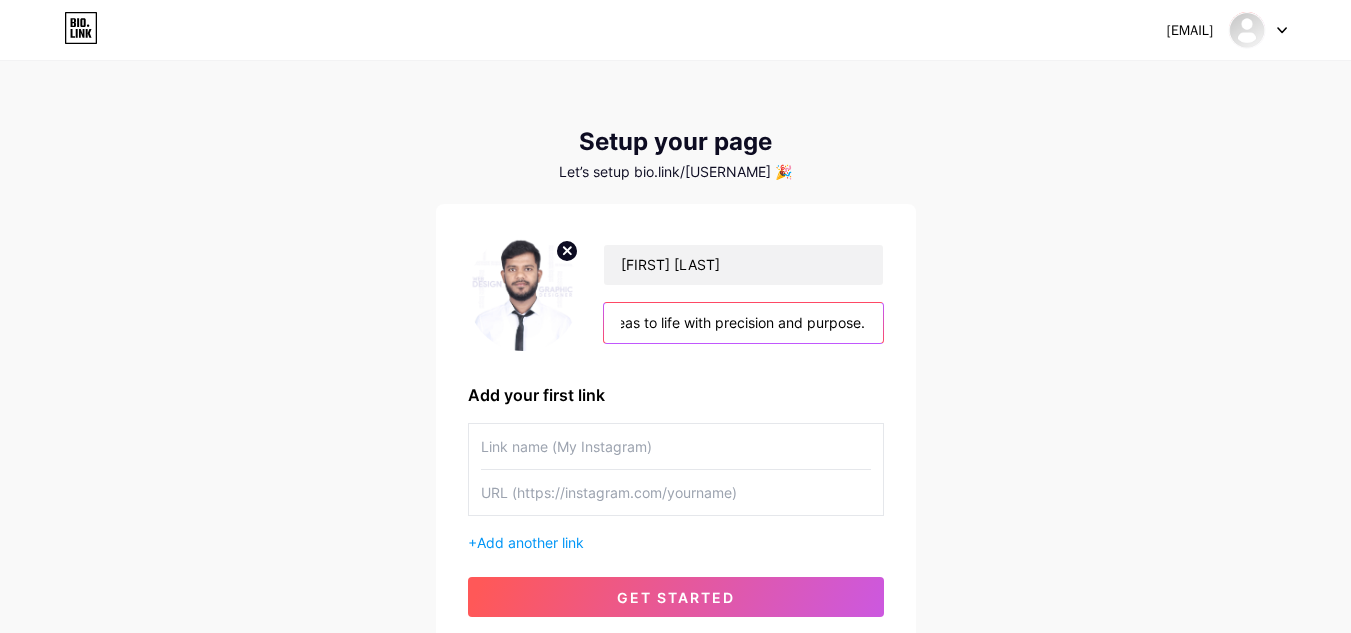 type on "[FIRST] [LAST] is the Founder and CEO of MiniSoftIT and IslamiShop, with a strong focus on Flutter-based mobile development. Known for building high-performance, cross-platform apps, [FIRST] blends clean UI design with robust functionality. At MiniSoftIT, he leads a talented team delivering tailored digital solutions. Through IslamiShop, he integrates technology with Islamic values. With a deep understanding of both code and business, [FIRST] helps bring clients' app ideas to life with precision and purpose." 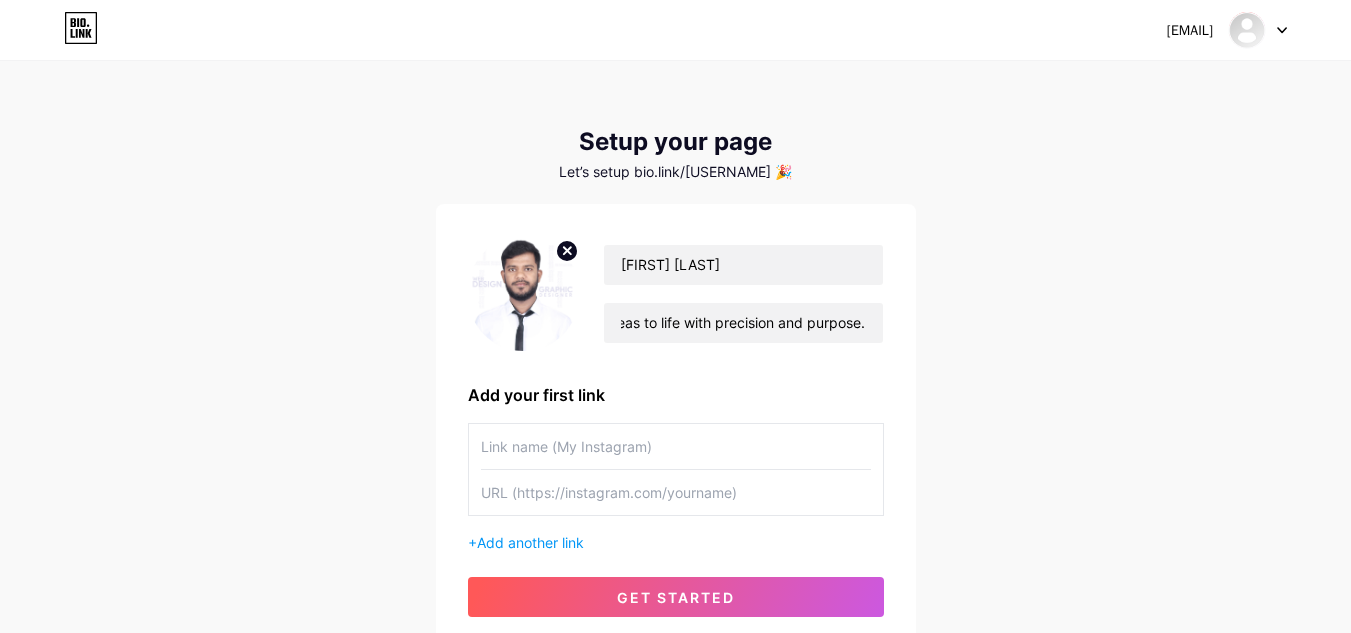 click on "[EMAIL]           Dashboard     Logout   Setup your page   Let’s setup bio.link/[USERNAME] 🎉               [FIRST] [LAST]     [FIRST] [LAST] is the Founder and CEO of MiniSoftIT and IslamiShop, with a strong focus on Flutter-based mobile development. Known for building high-performance, cross-platform apps, [FIRST] blends clean UI design with robust functionality. At MiniSoftIT, he leads a talented team delivering tailored digital solutions. Through IslamiShop, he integrates technology with Islamic values. With a deep understanding of both code and business, [FIRST] helps bring clients' app ideas to life with precision and purpose.     Add your first link
+  Add another link     get started" at bounding box center [675, 356] 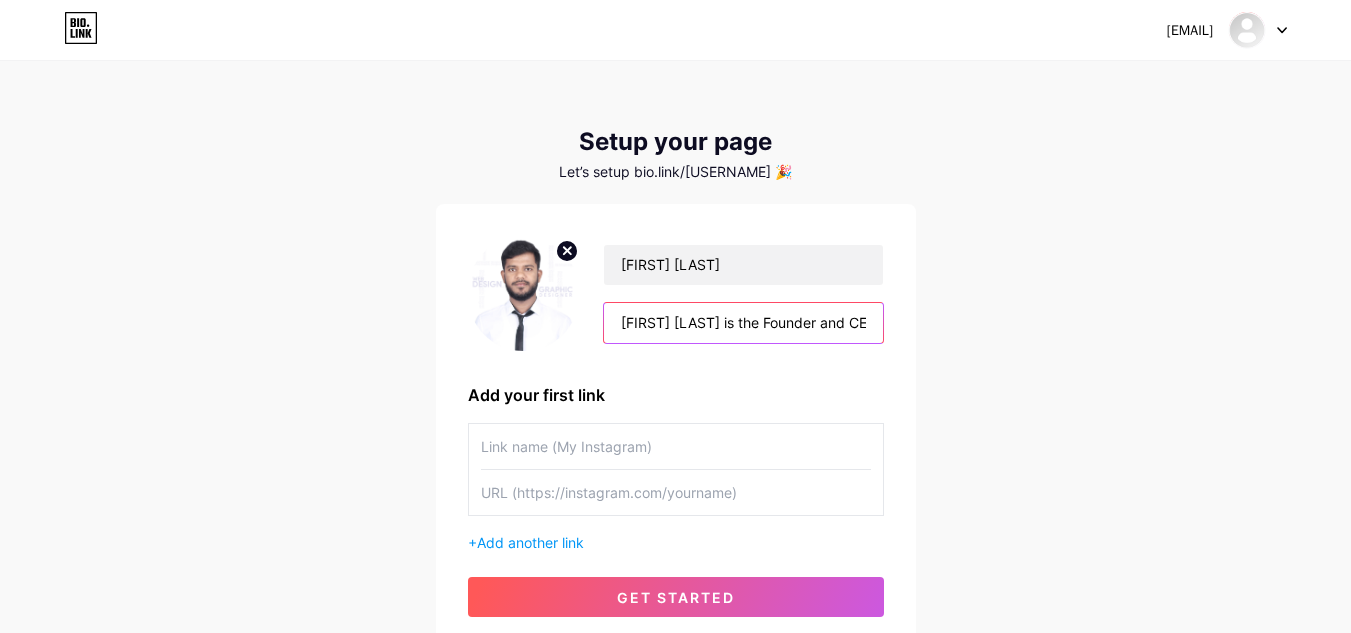 click on "[FIRST] [LAST] is the Founder and CEO of MiniSoftIT and IslamiShop, with a strong focus on Flutter-based mobile development. Known for building high-performance, cross-platform apps, [FIRST] blends clean UI design with robust functionality. At MiniSoftIT, he leads a talented team delivering tailored digital solutions. Through IslamiShop, he integrates technology with Islamic values. With a deep understanding of both code and business, [FIRST] helps bring clients' app ideas to life with precision and purpose." at bounding box center (743, 323) 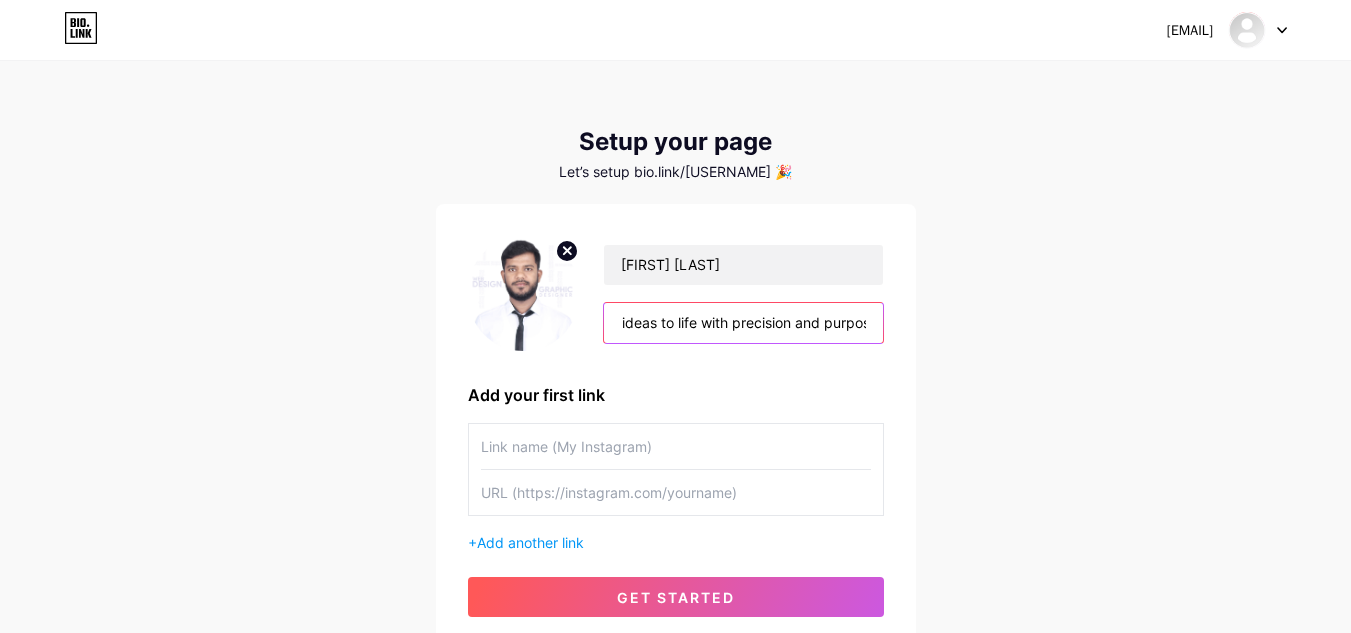 scroll, scrollTop: 0, scrollLeft: 3126, axis: horizontal 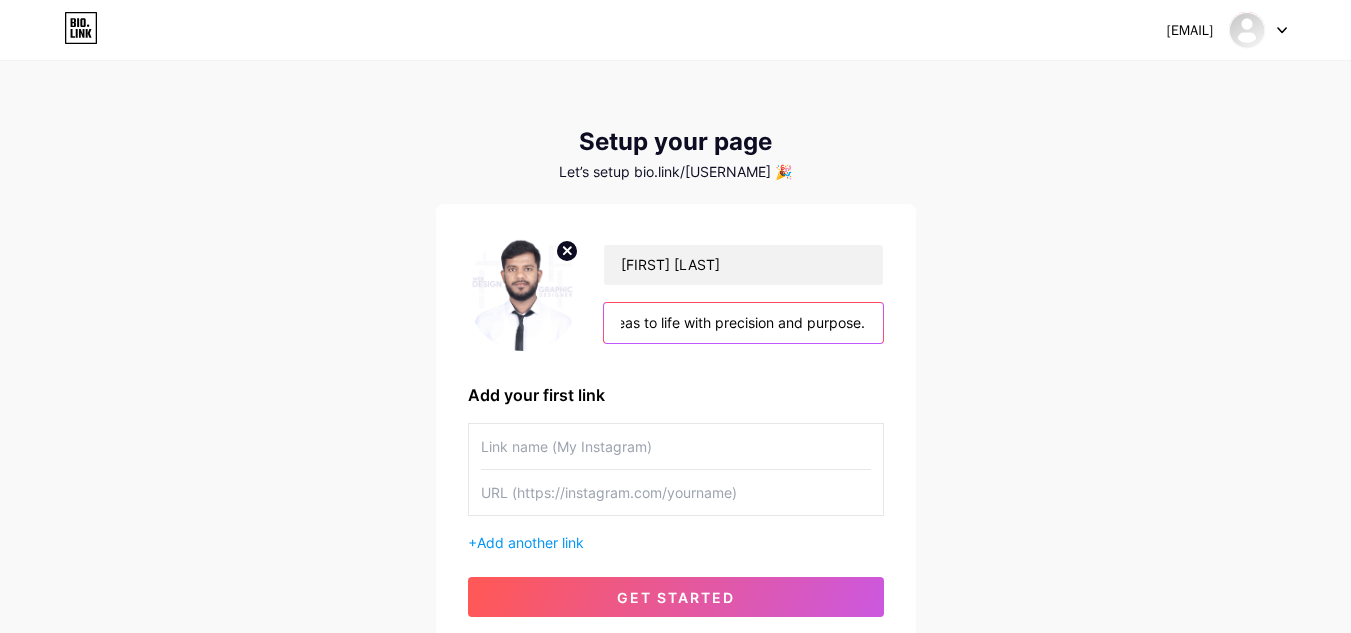 drag, startPoint x: 872, startPoint y: 320, endPoint x: 901, endPoint y: 319, distance: 29.017237 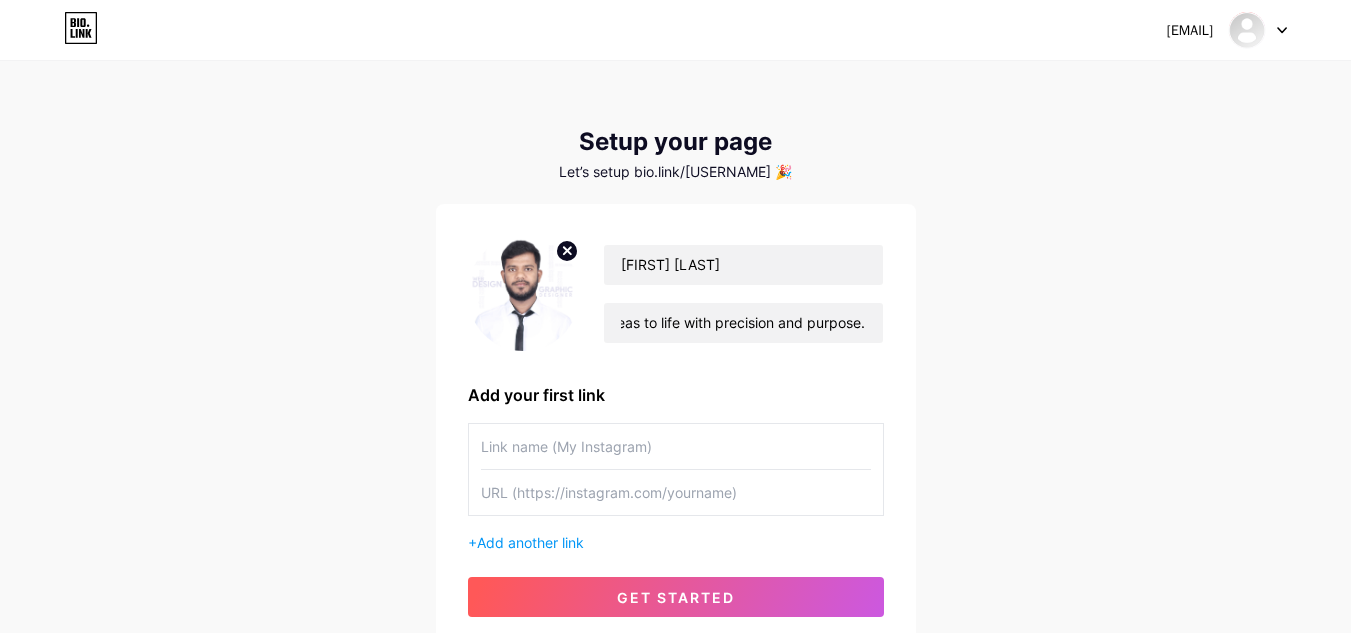 click on "[EMAIL]           Dashboard     Logout   Setup your page   Let’s setup bio.link/[USERNAME] 🎉               [FIRST] [LAST]     [FIRST] [LAST] is the Founder and CEO of MiniSoftIT and IslamiShop, with a strong focus on Flutter-based mobile development. Known for building high-performance, cross-platform apps, [FIRST] blends clean UI design with robust functionality. At MiniSoftIT, he leads a talented team delivering tailored digital solutions. Through IslamiShop, he integrates technology with Islamic values. With a deep understanding of both code and business, [FIRST] helps bring clients' app ideas to life with precision and purpose.     Add your first link
+  Add another link     get started" at bounding box center [675, 356] 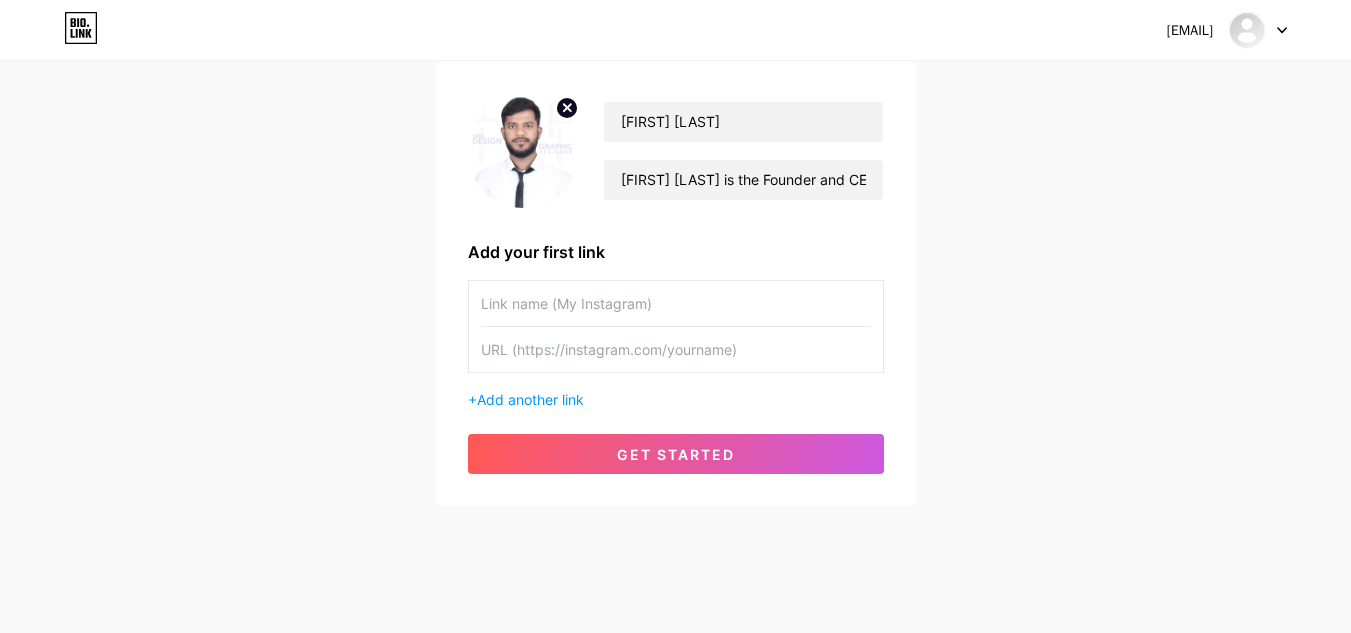 scroll, scrollTop: 160, scrollLeft: 0, axis: vertical 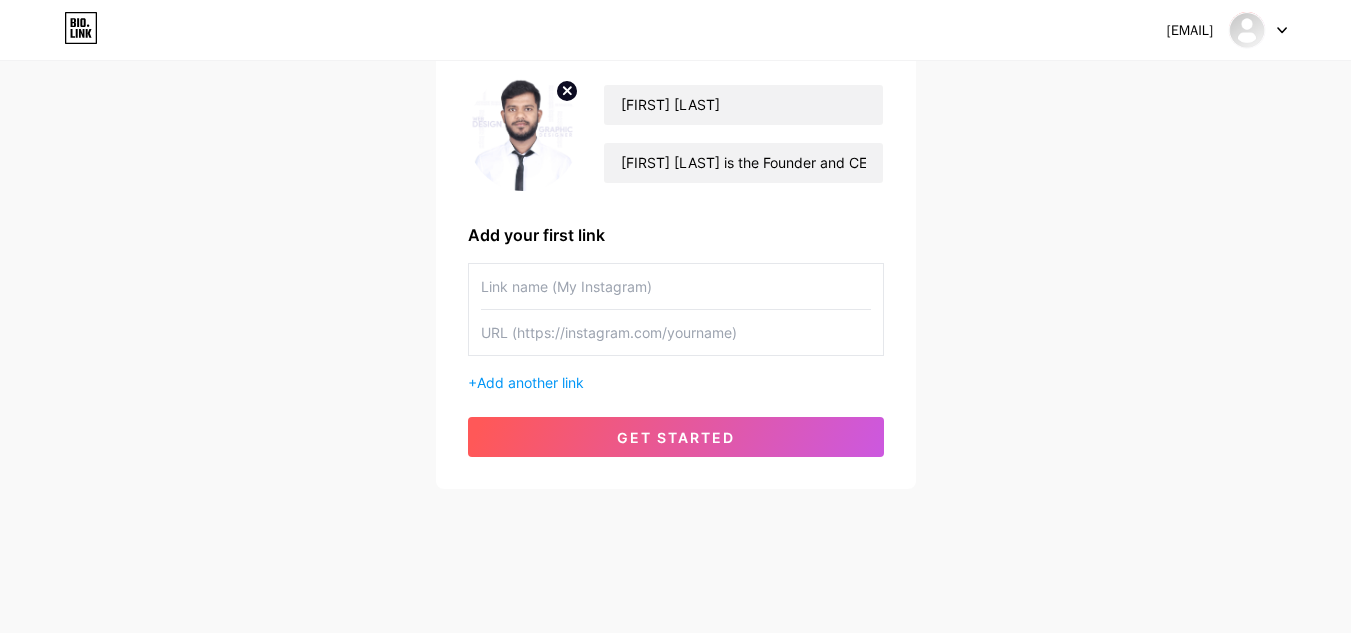 click at bounding box center (676, 286) 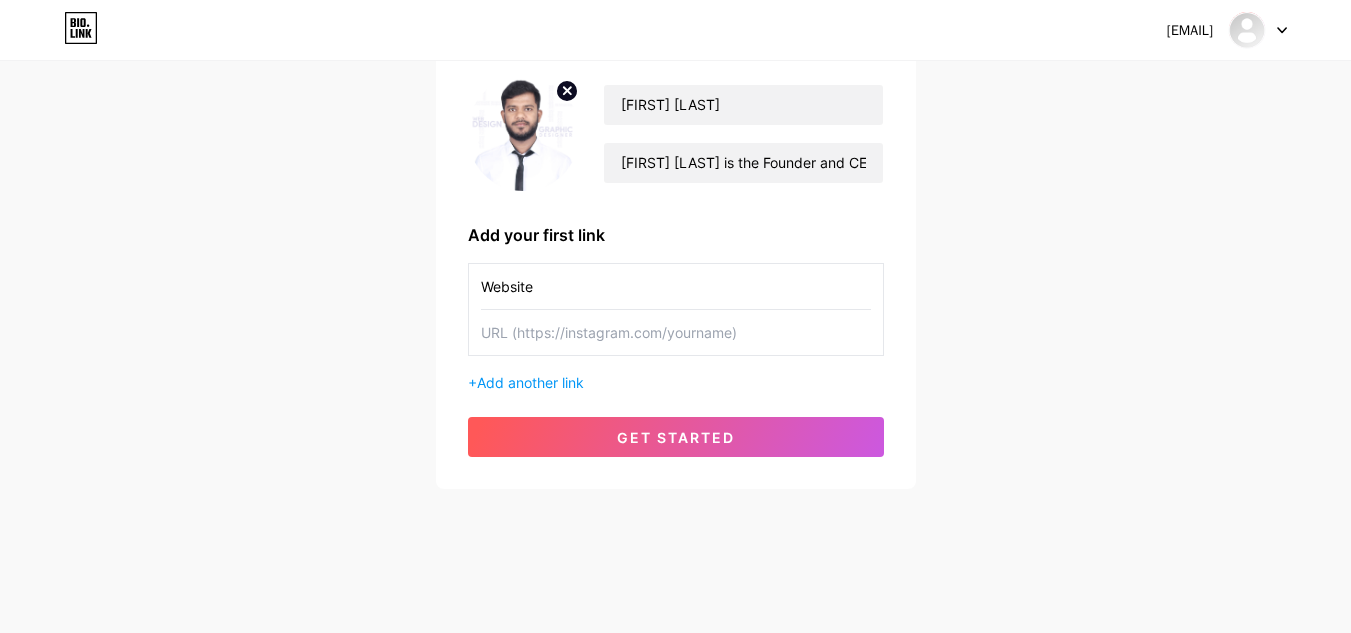 type on "Website" 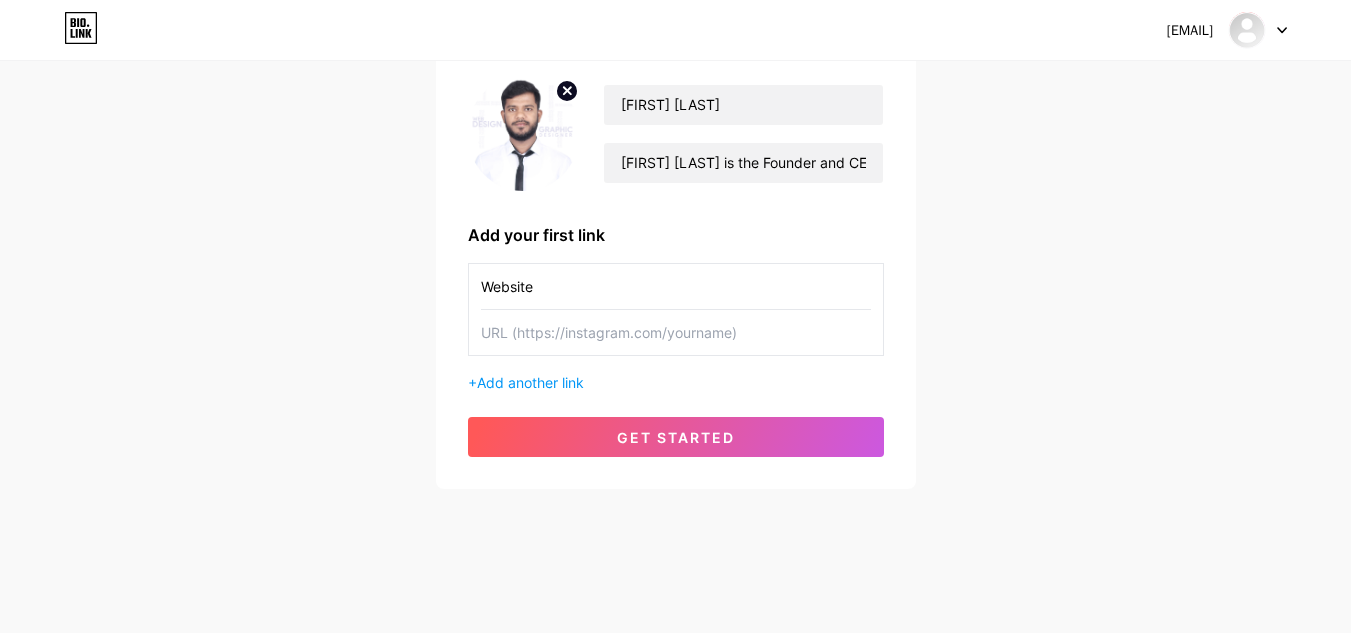 click at bounding box center (676, 332) 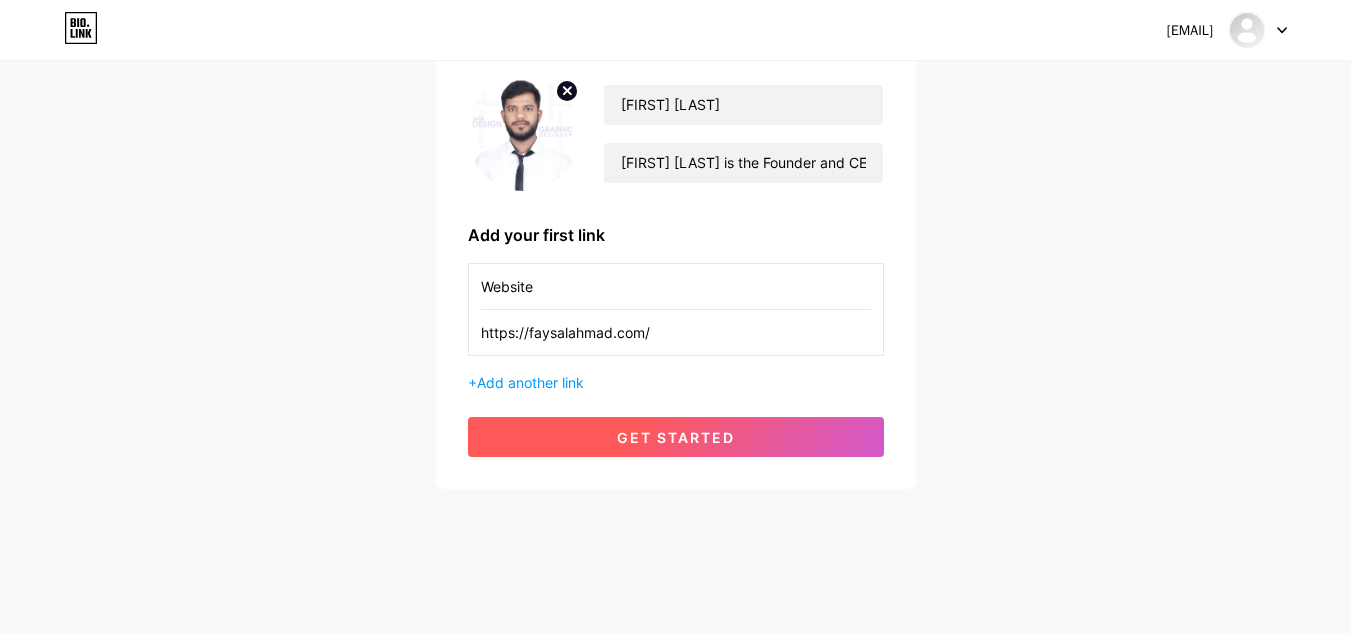 type on "https://faysalahmad.com/" 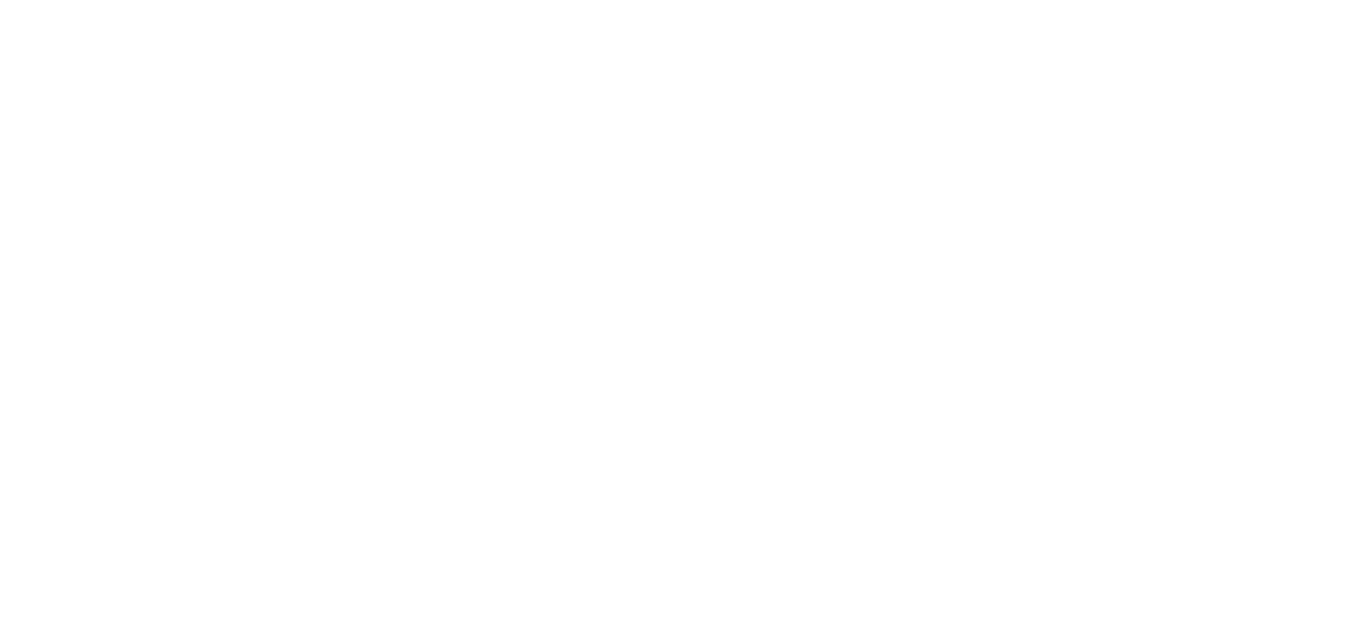 scroll, scrollTop: 0, scrollLeft: 0, axis: both 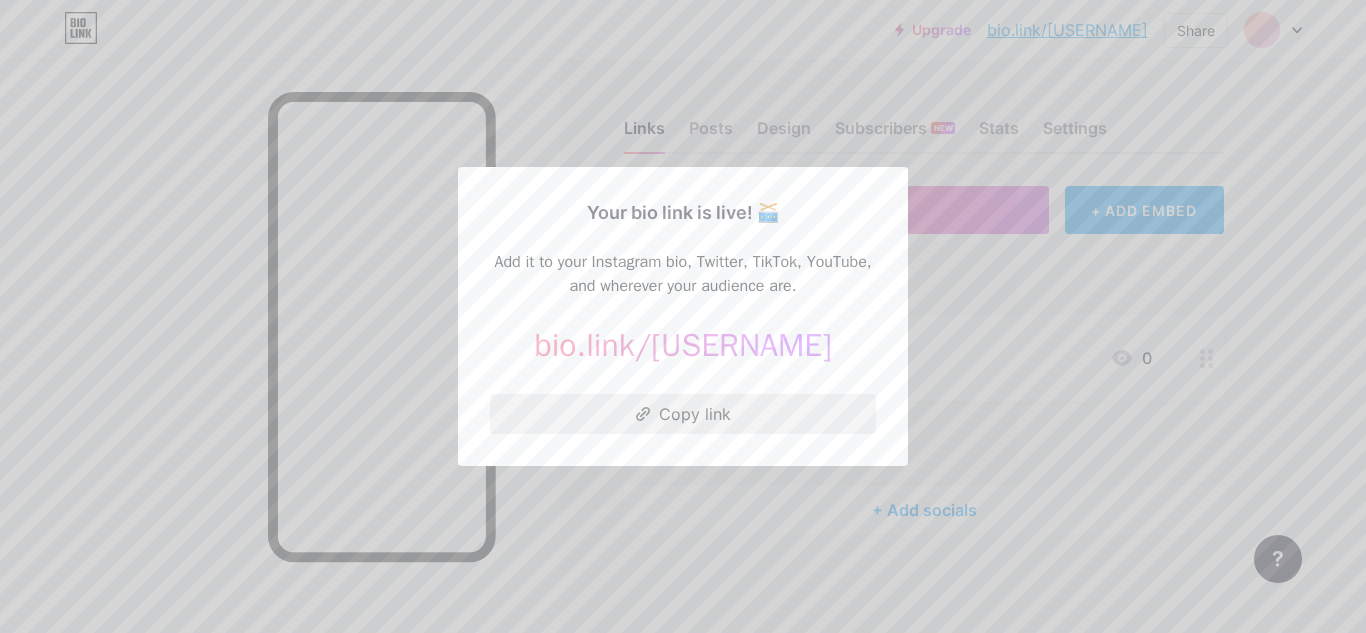 click on "Copy link" at bounding box center [683, 414] 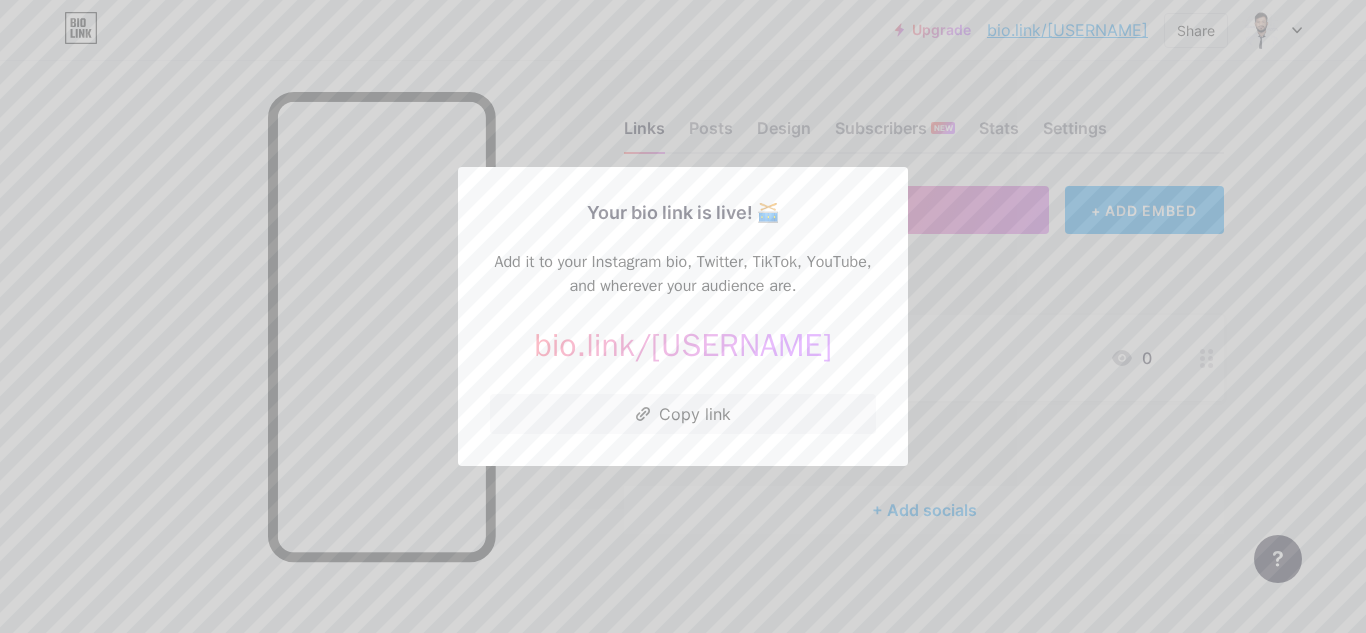 click at bounding box center [683, 316] 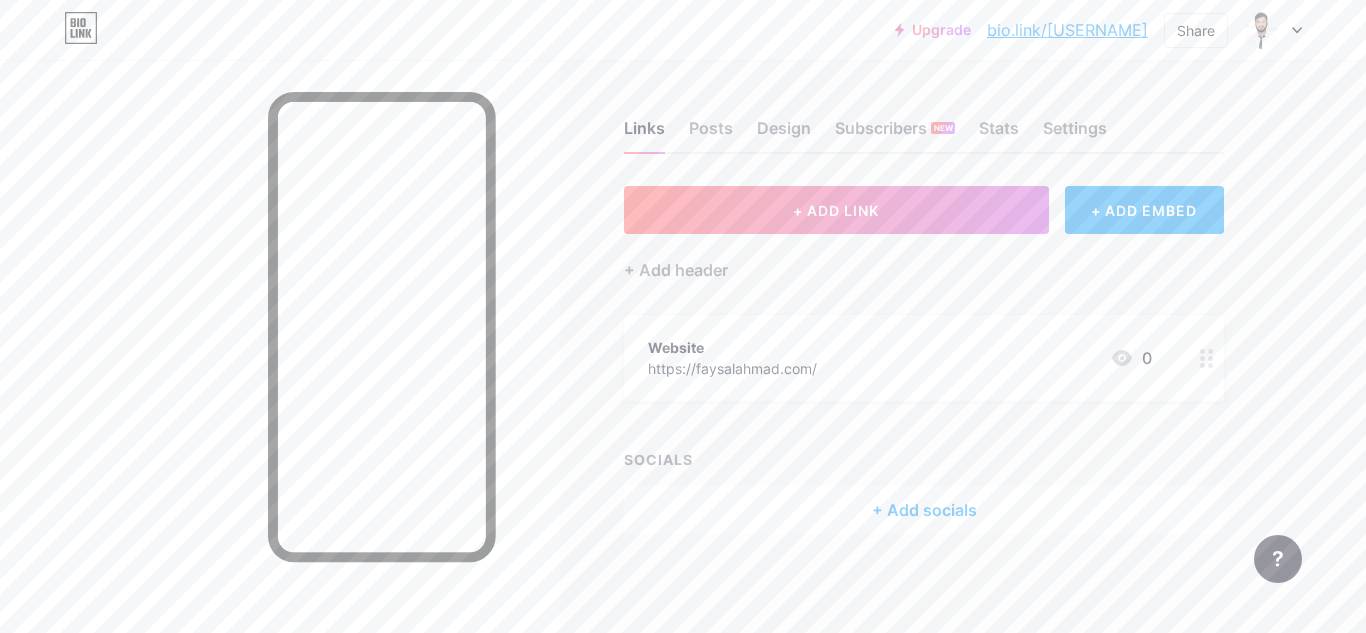 click on "+ Add socials" at bounding box center (924, 510) 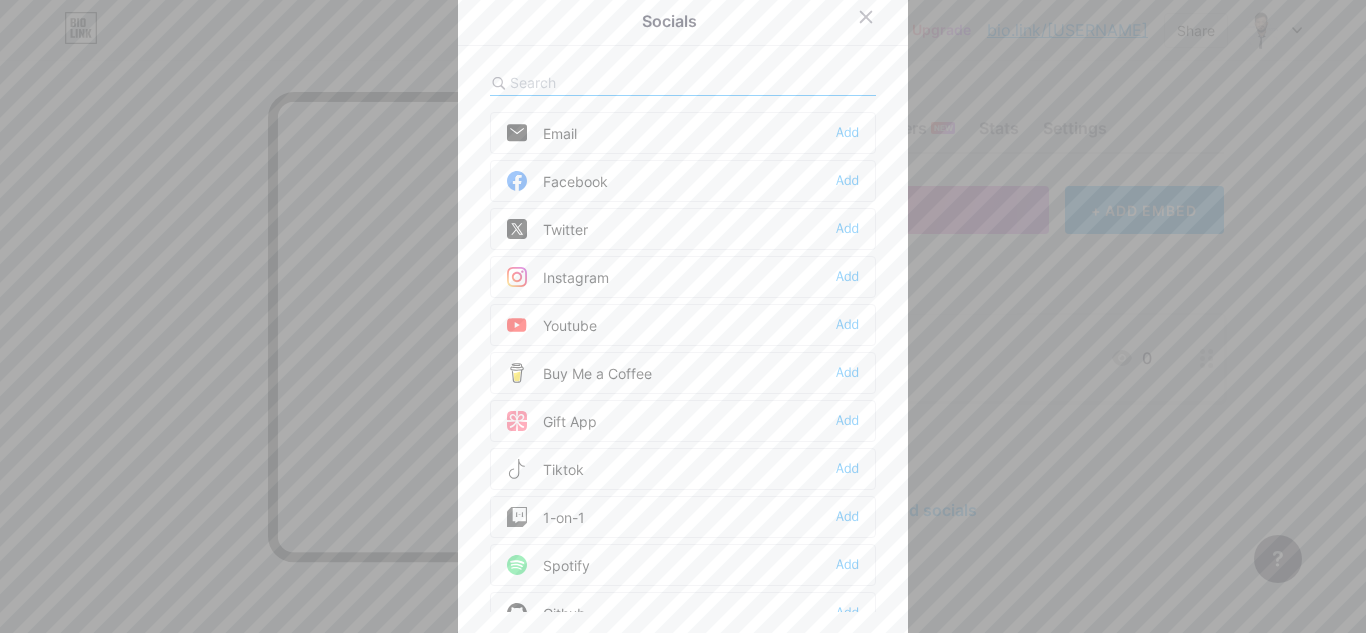 click on "Facebook" at bounding box center [557, 181] 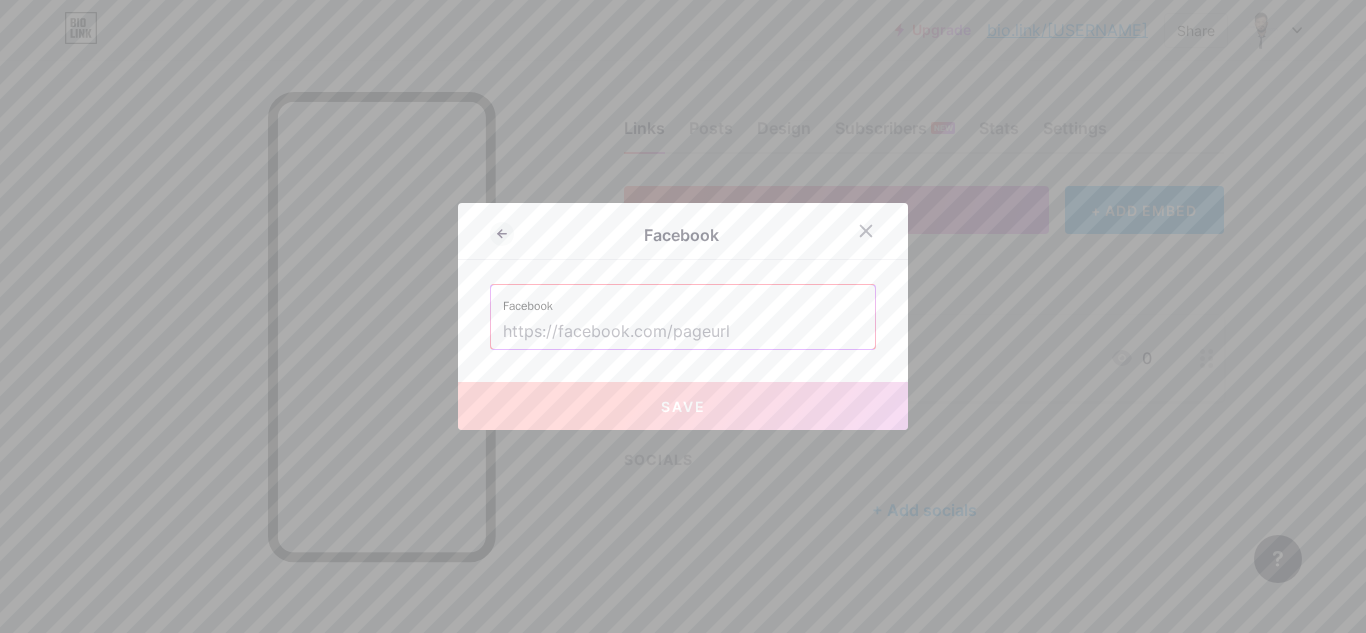 click at bounding box center [683, 332] 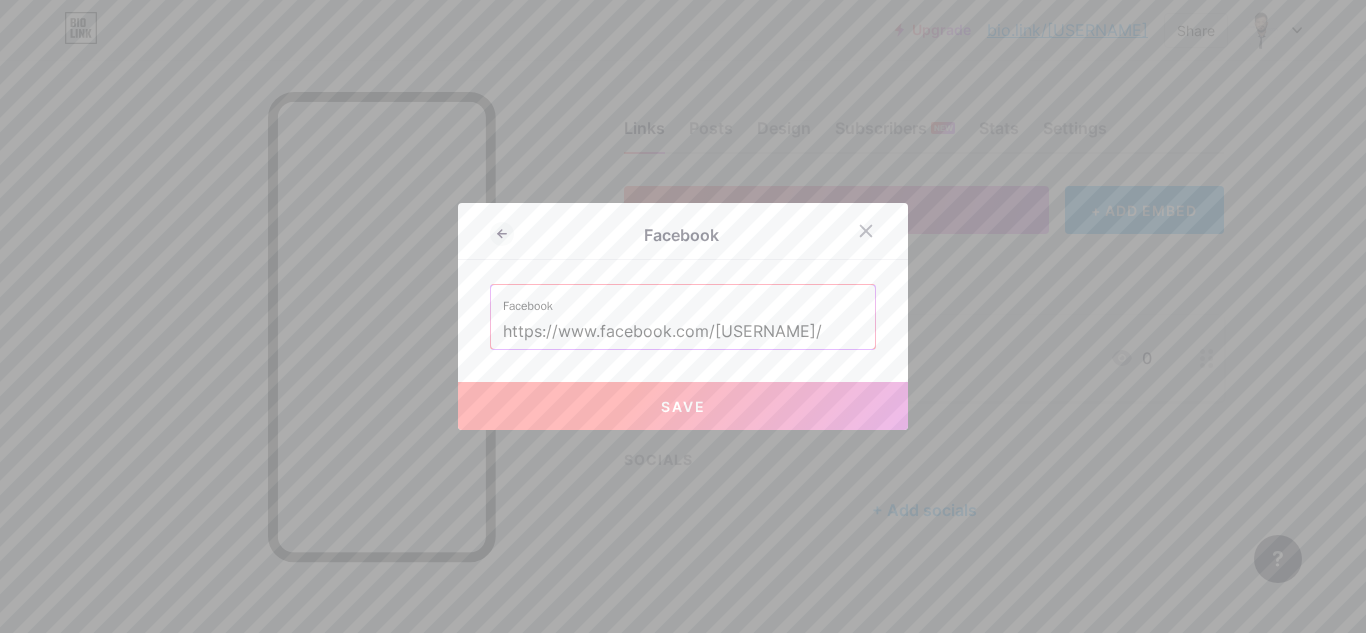 type on "https://www.facebook.com/[USERNAME]/" 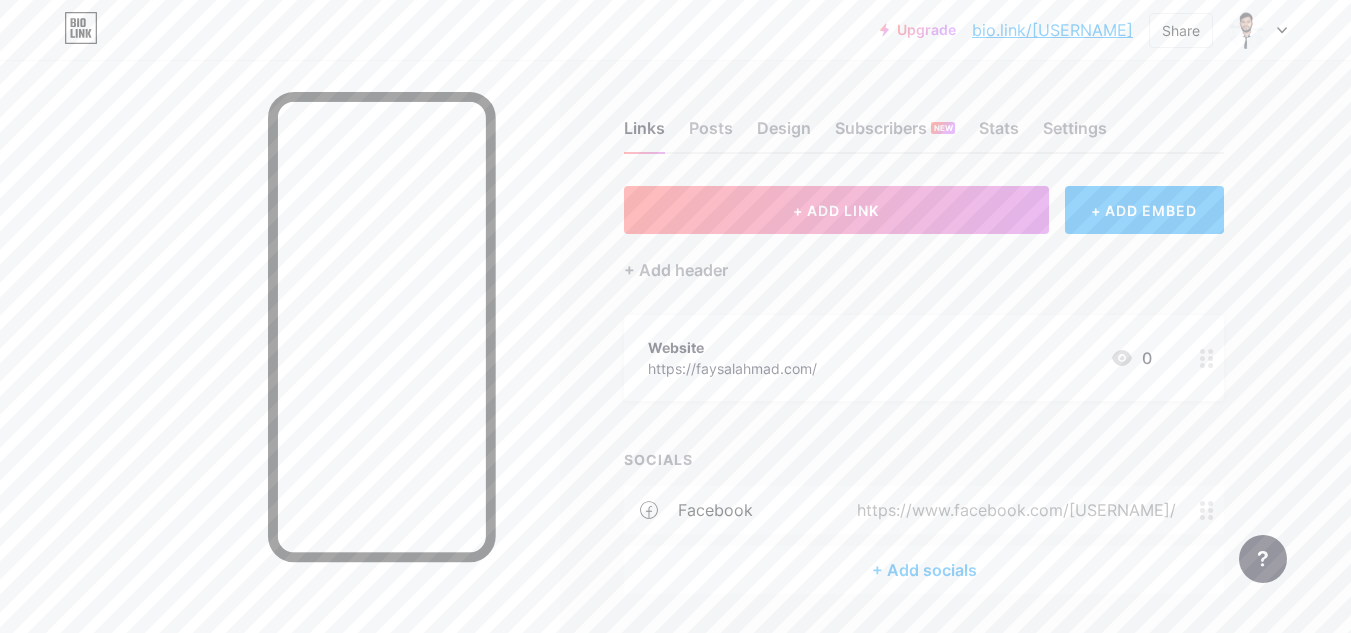 click on "+ Add socials" at bounding box center (924, 570) 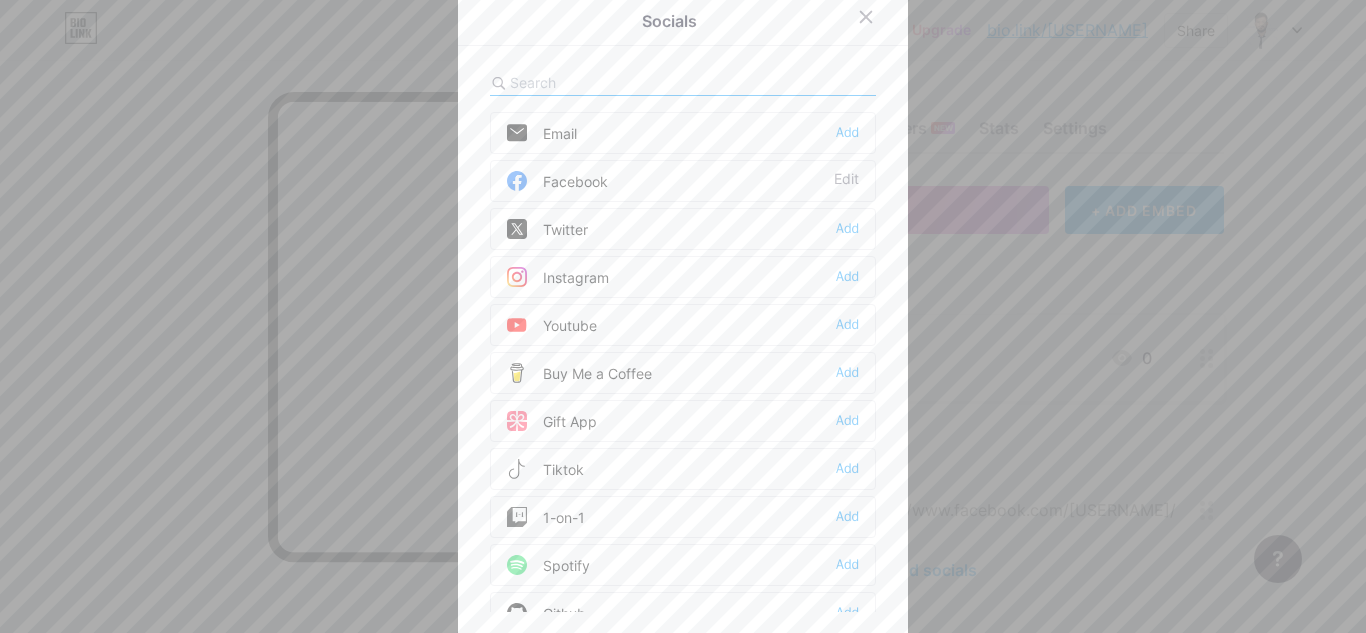 click on "Instagram" at bounding box center [558, 277] 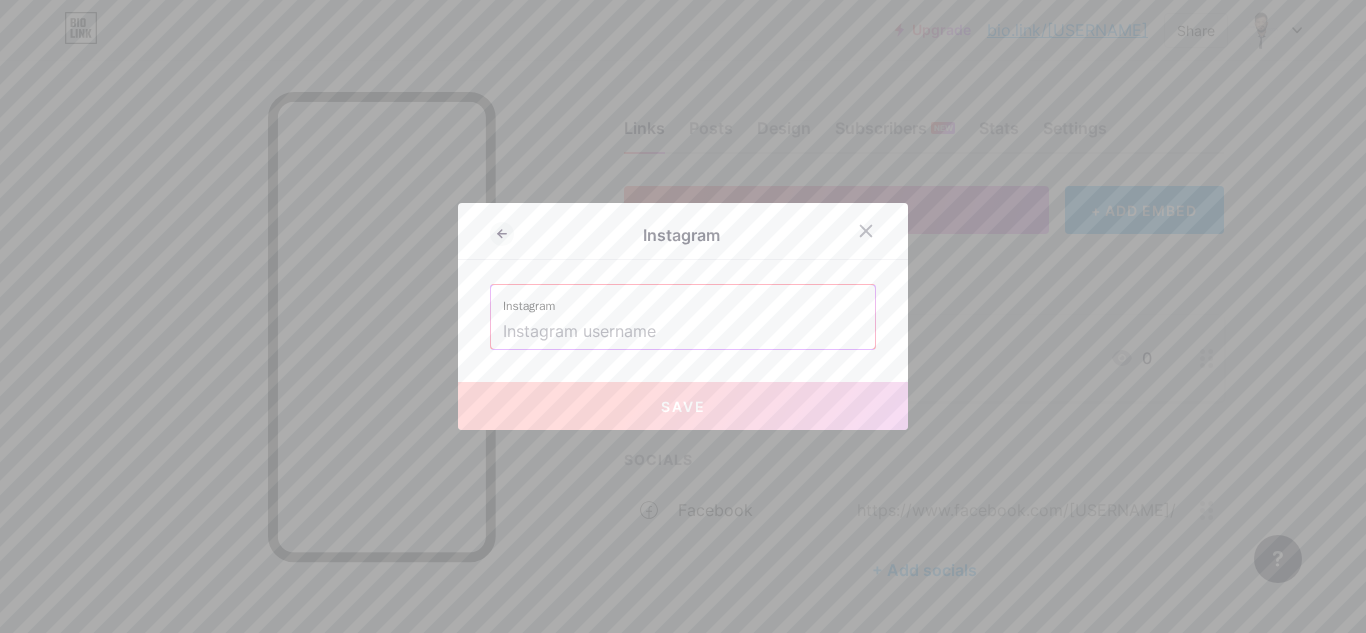 click at bounding box center (683, 332) 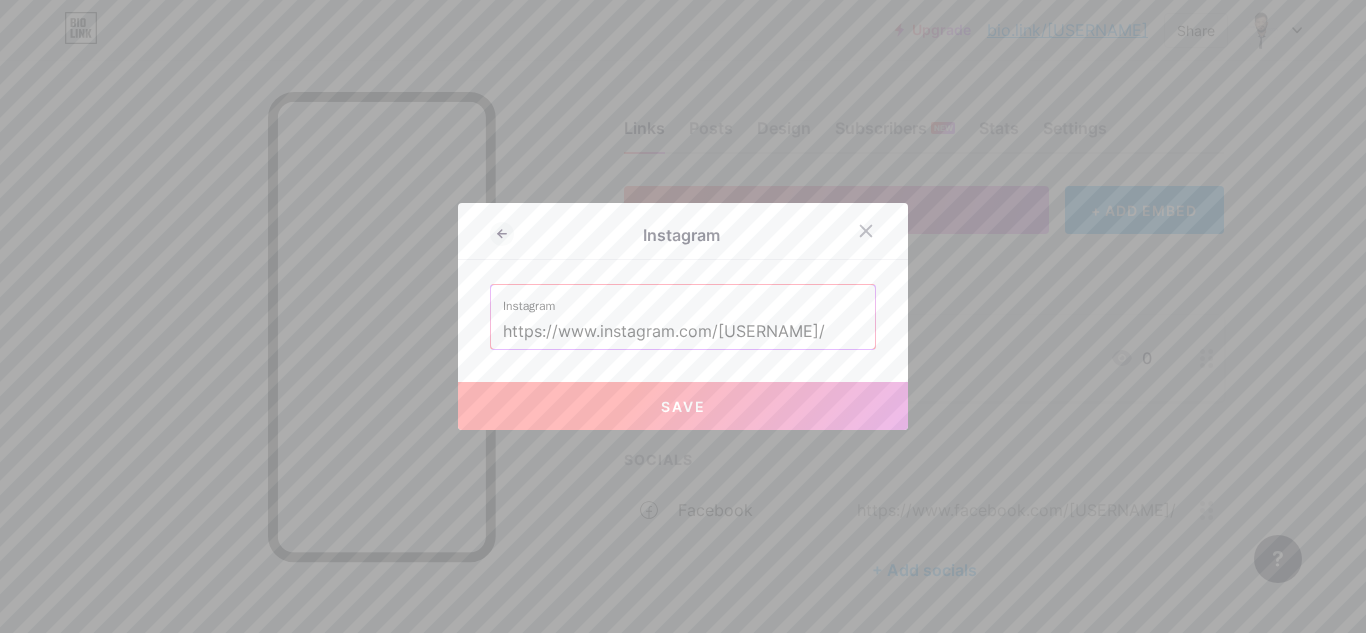 click on "Save" at bounding box center (683, 406) 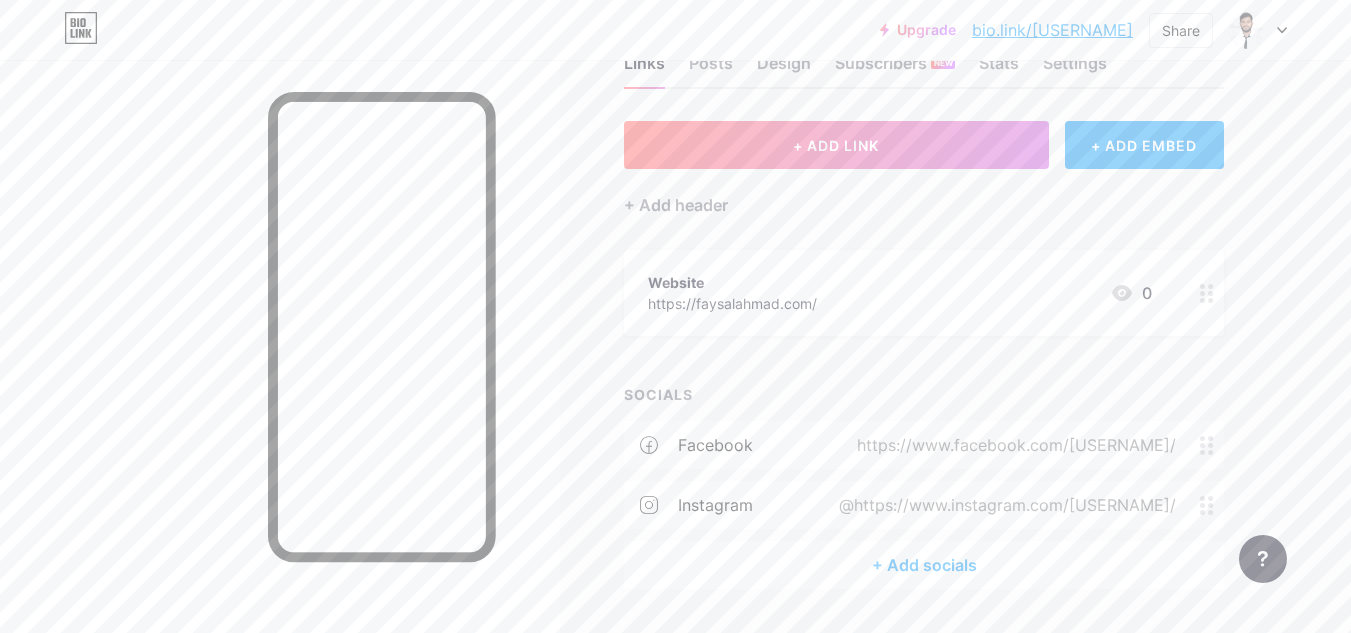 scroll, scrollTop: 100, scrollLeft: 0, axis: vertical 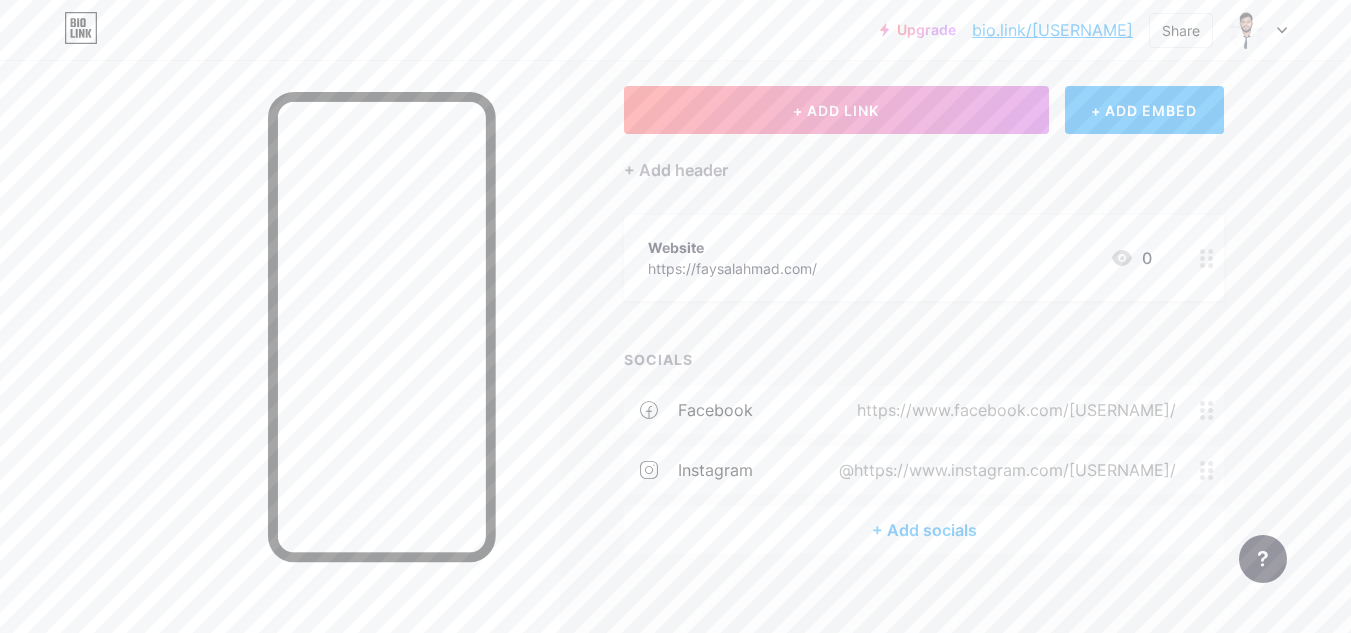 click on "@https://www.instagram.com/[USERNAME]/" at bounding box center [1003, 470] 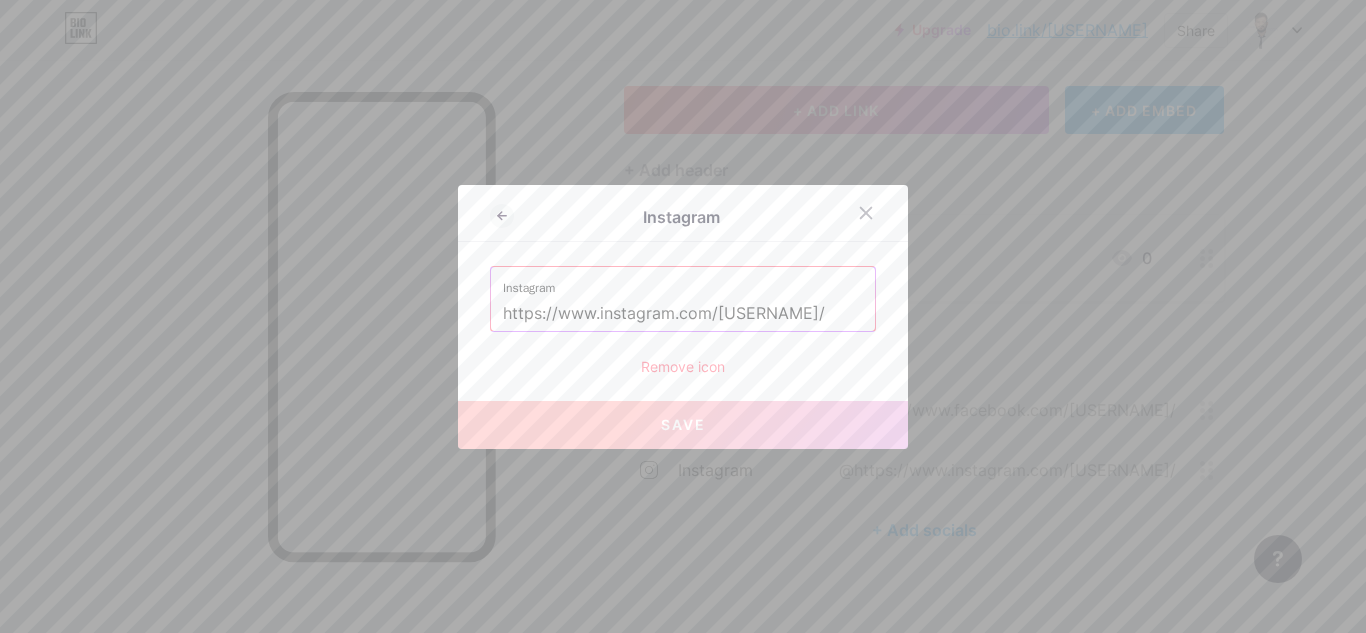drag, startPoint x: 714, startPoint y: 316, endPoint x: 398, endPoint y: 325, distance: 316.12814 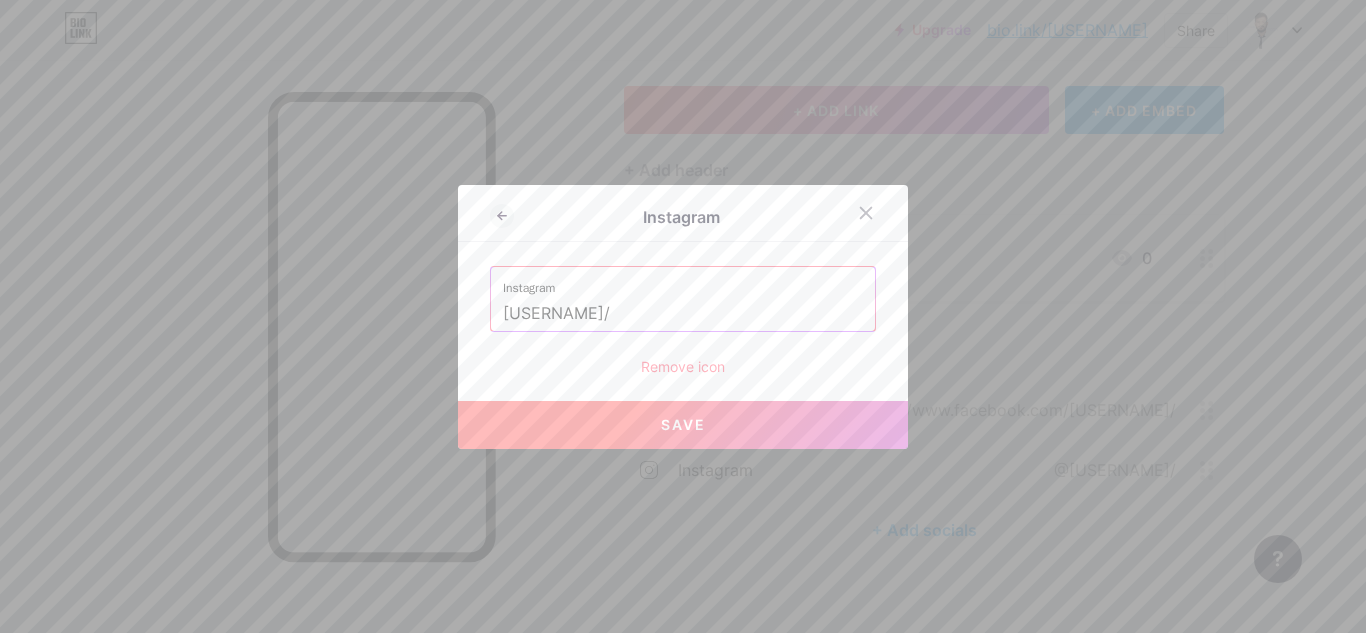 click on "[USERNAME]/" at bounding box center (683, 314) 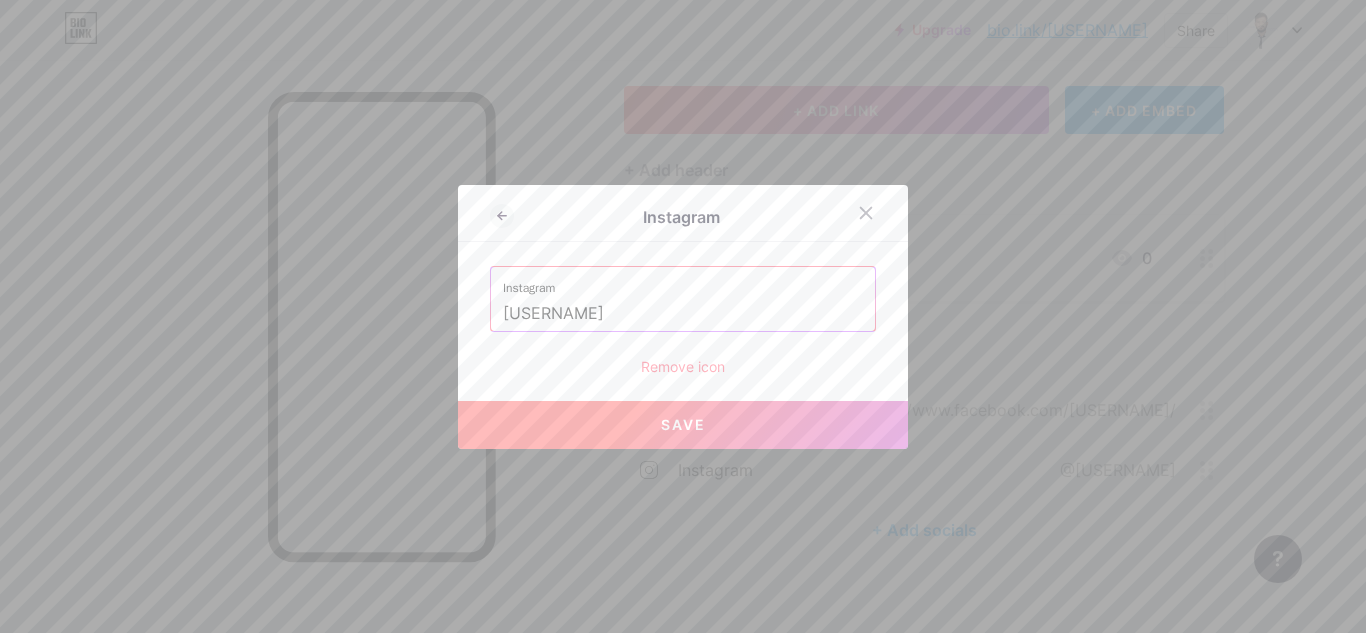 click on "Save" at bounding box center [683, 424] 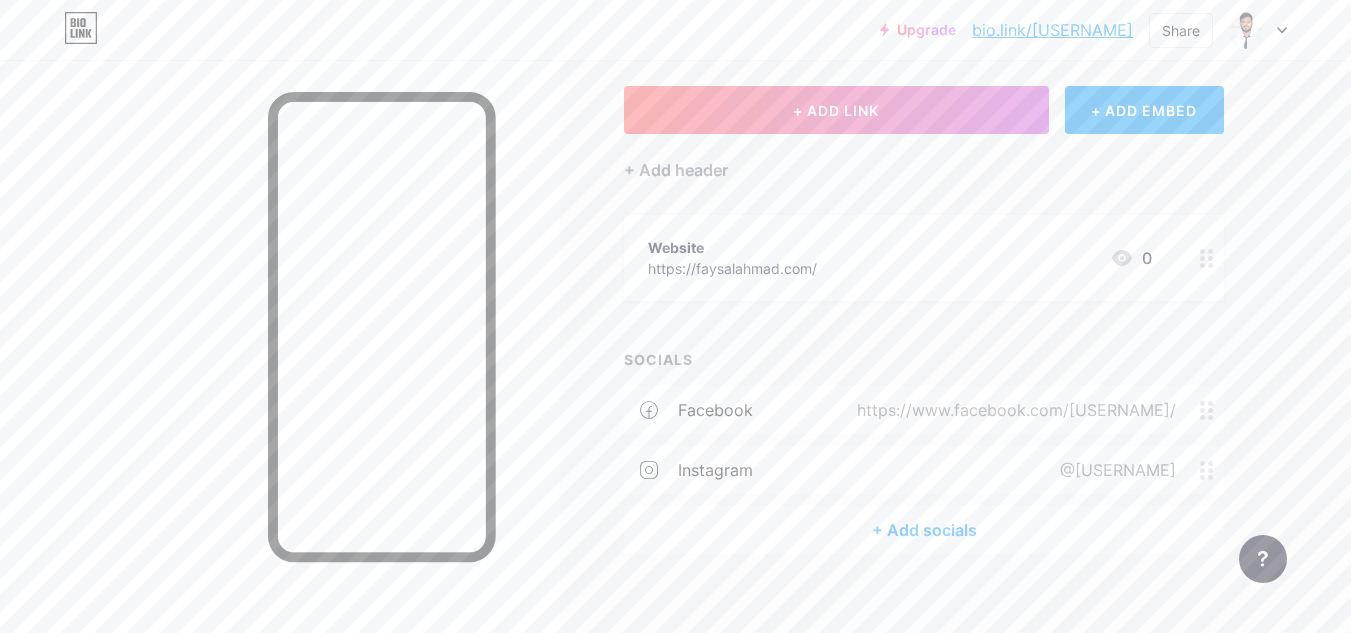 click on "+ Add socials" at bounding box center (924, 530) 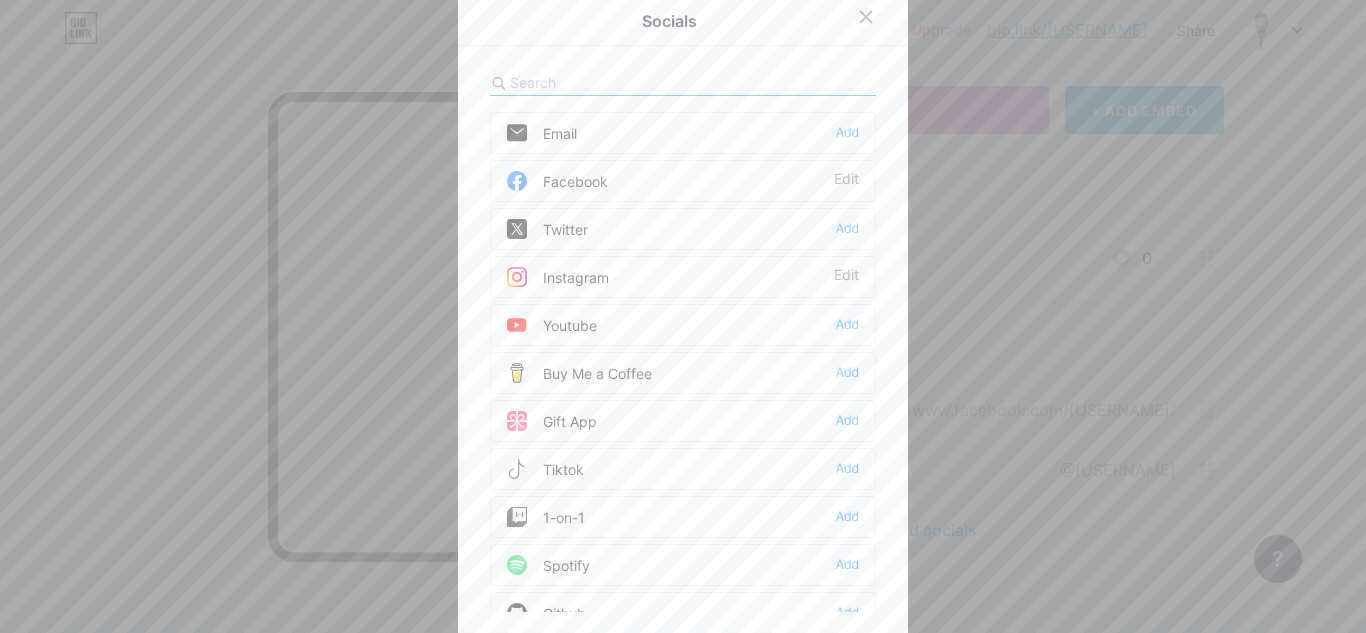 click at bounding box center [620, 82] 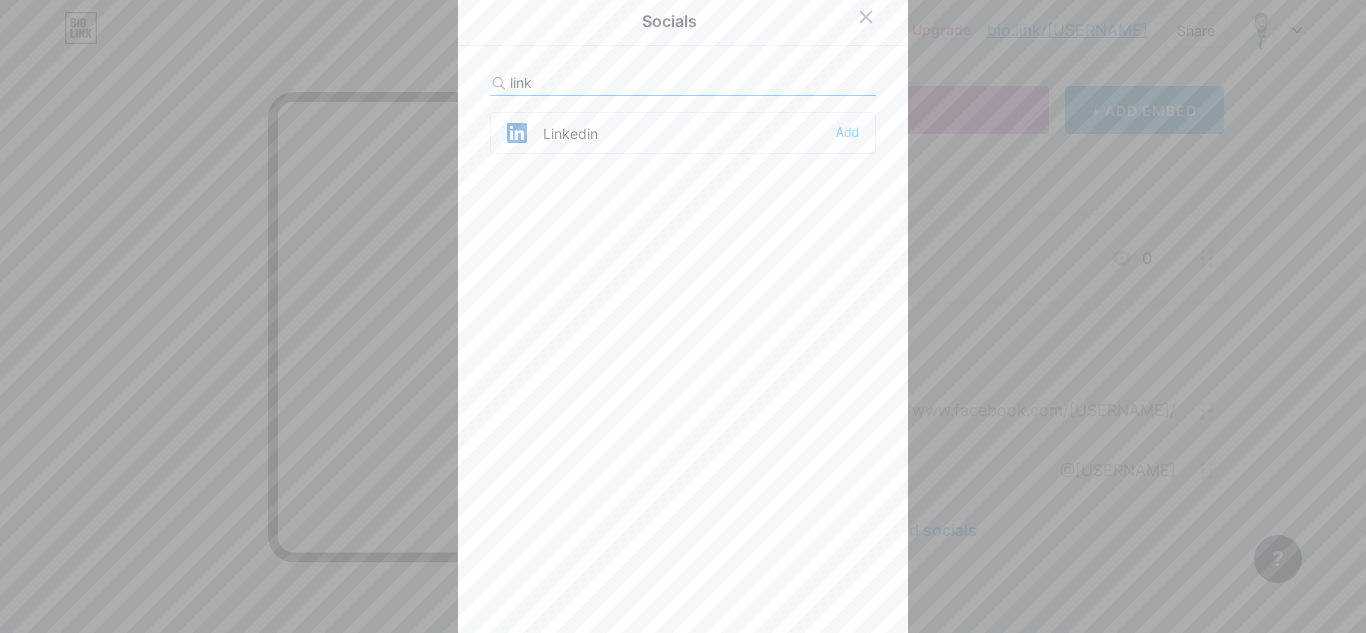type on "link" 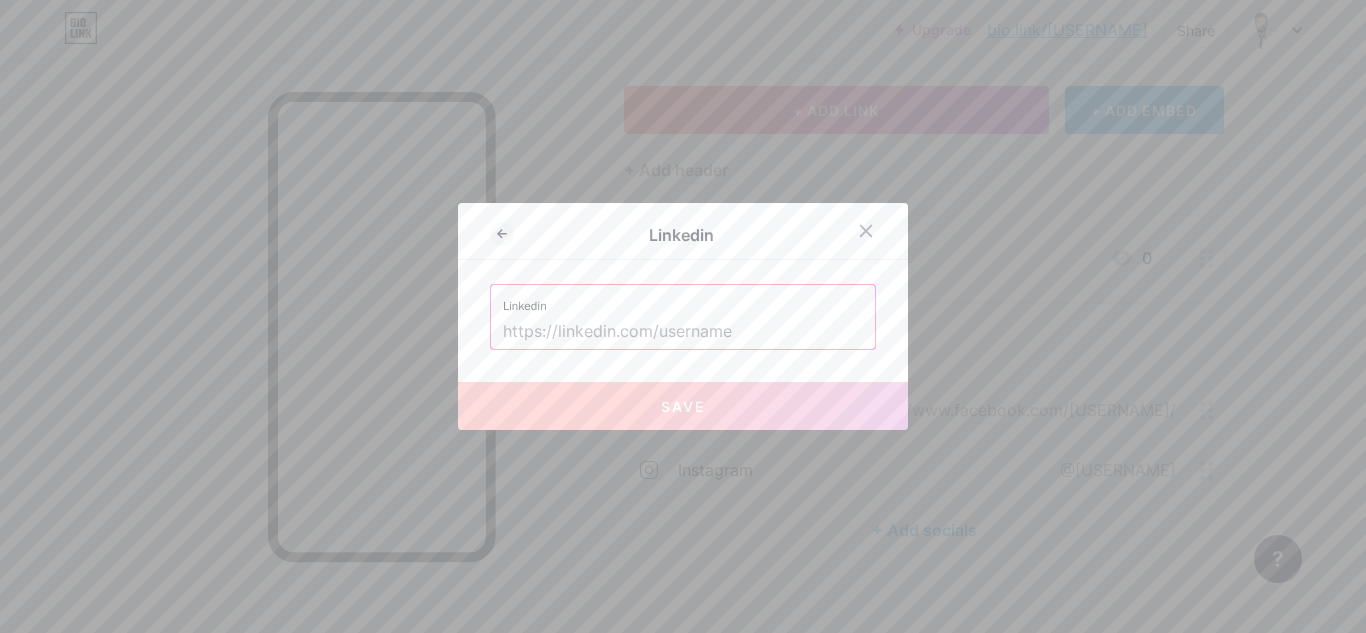 click at bounding box center (683, 332) 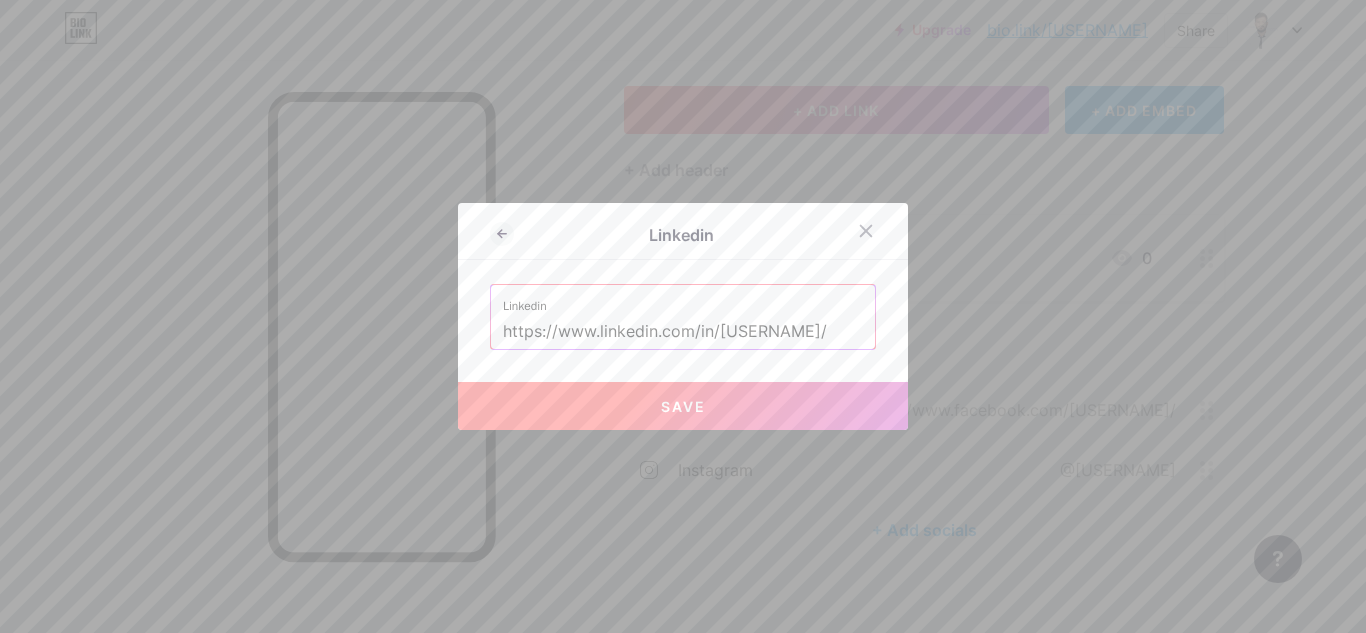 type on "https://www.linkedin.com/in/[USERNAME]/" 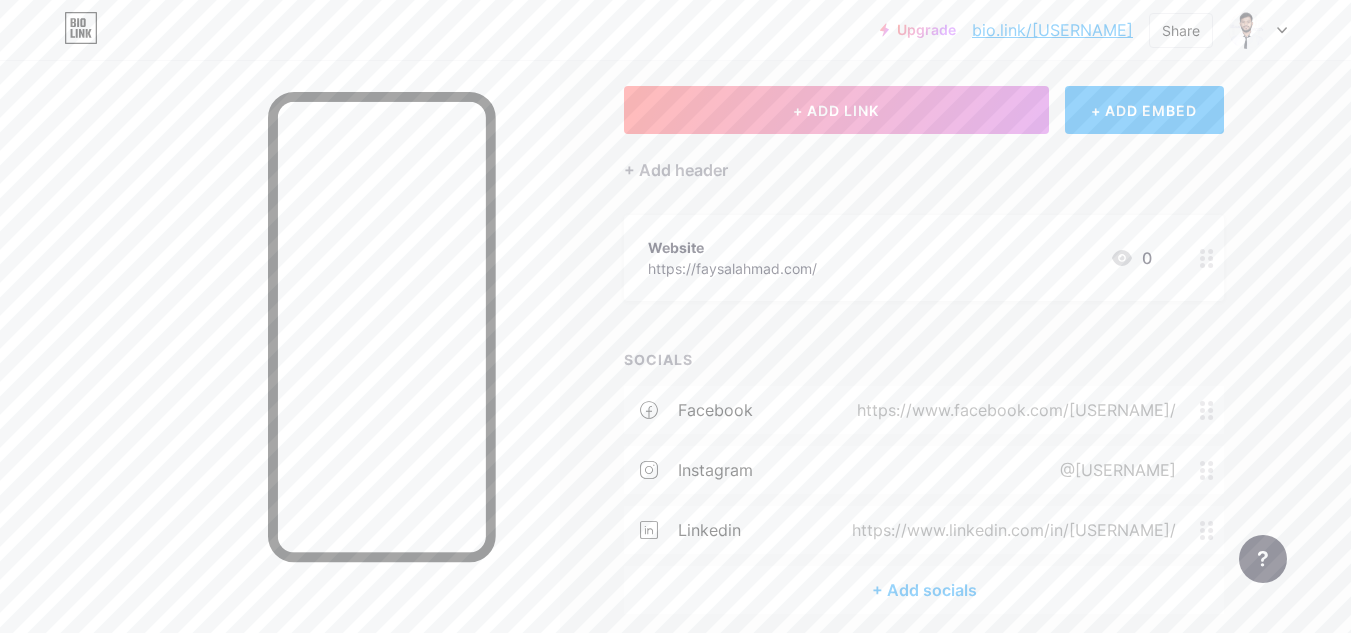 click on "+ Add socials" at bounding box center [924, 590] 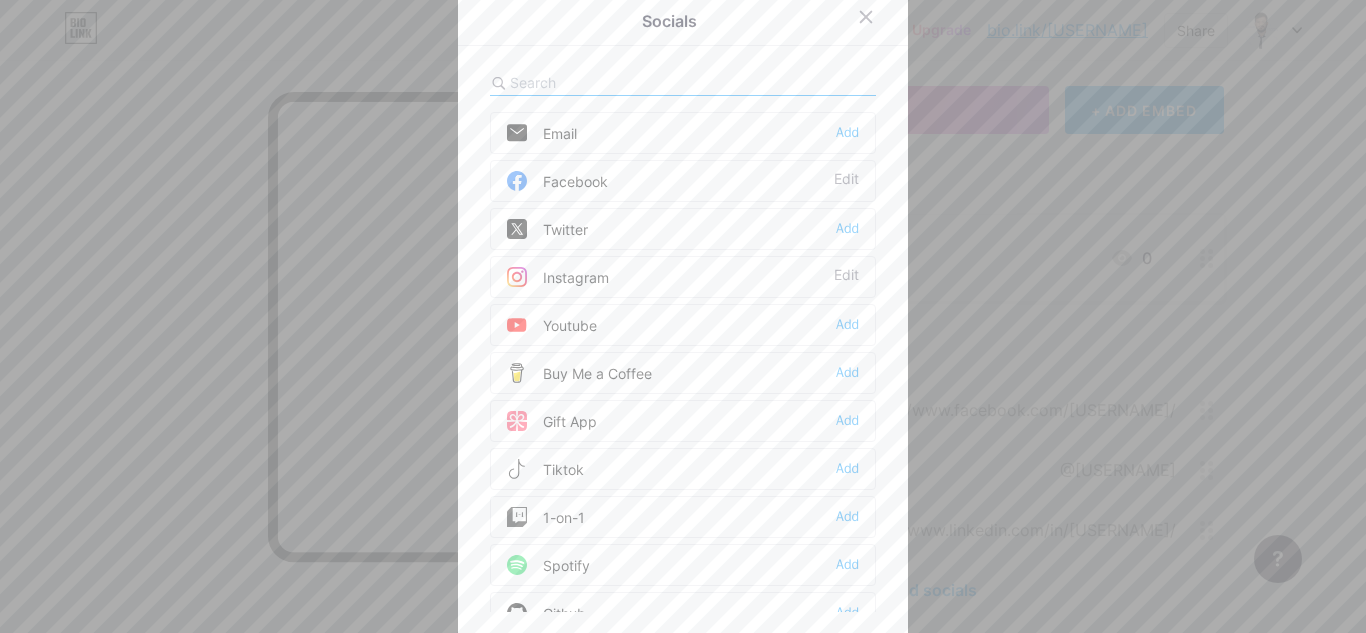 click at bounding box center (620, 82) 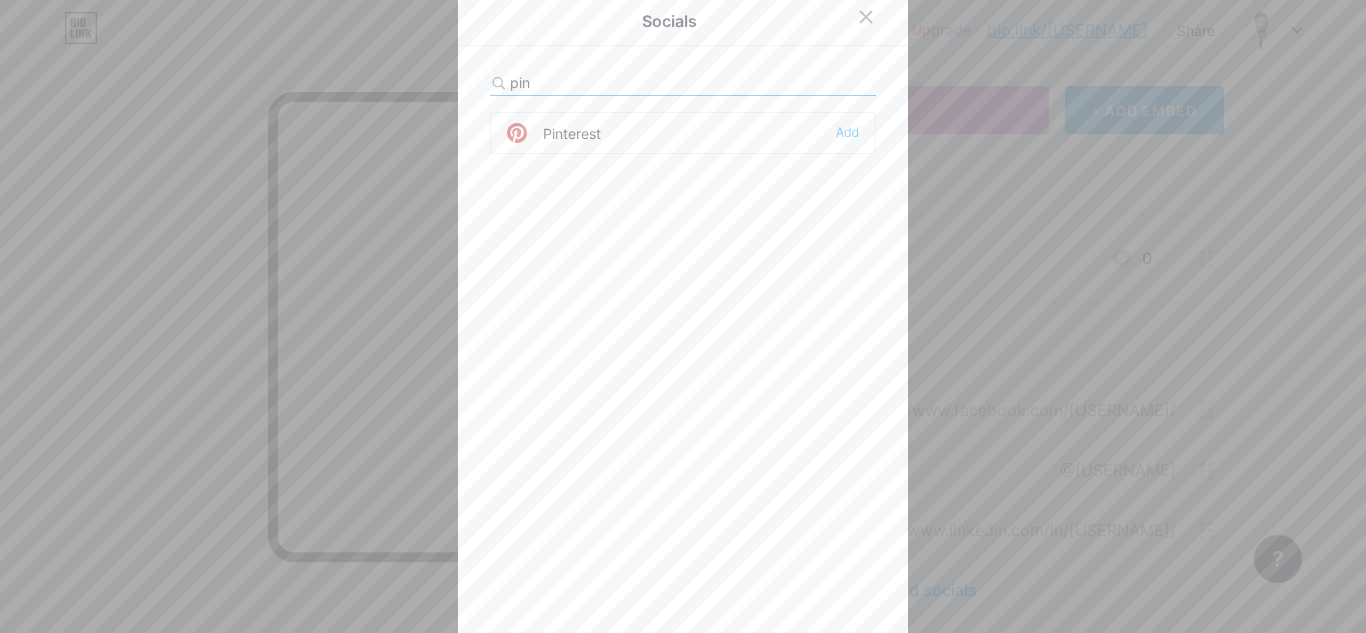 type on "pin" 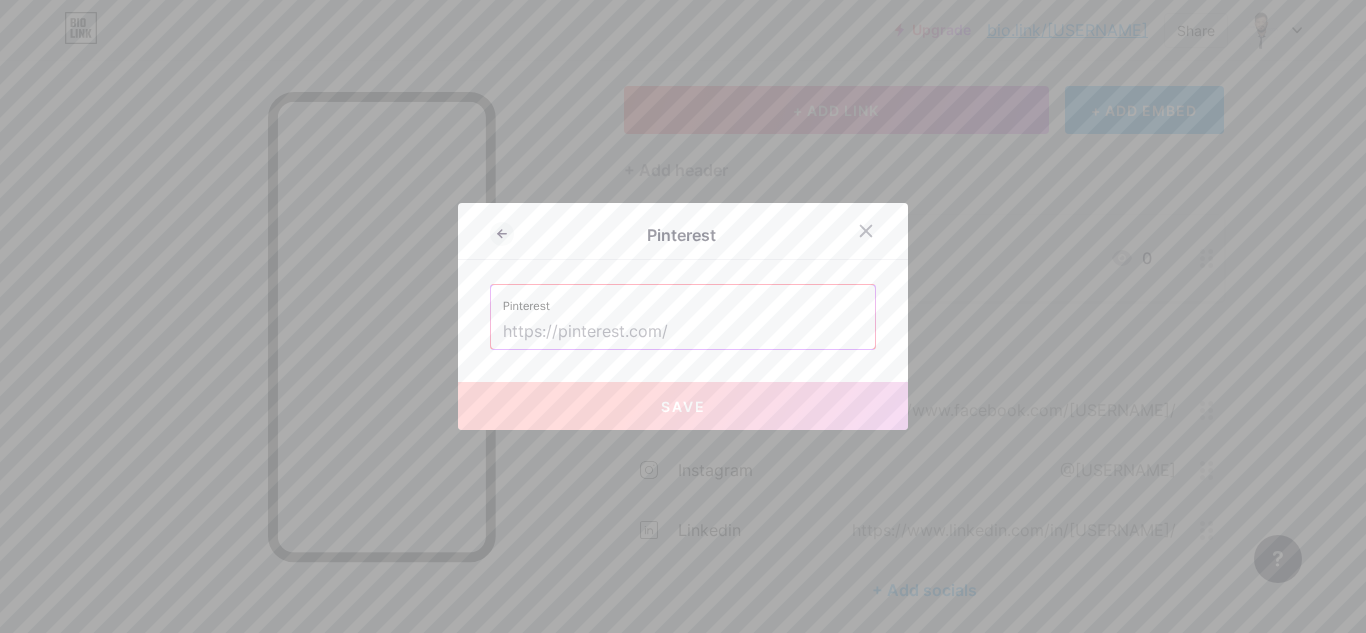click at bounding box center (683, 332) 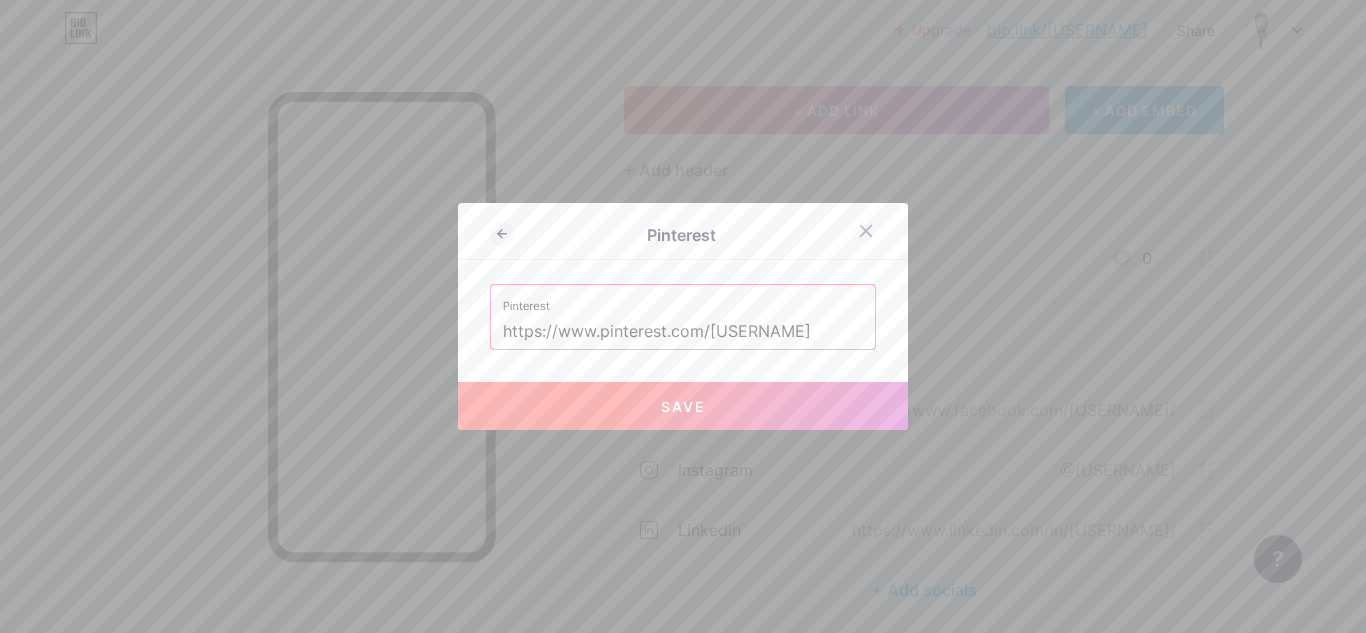 type on "https://www.pinterest.com/[USERNAME]" 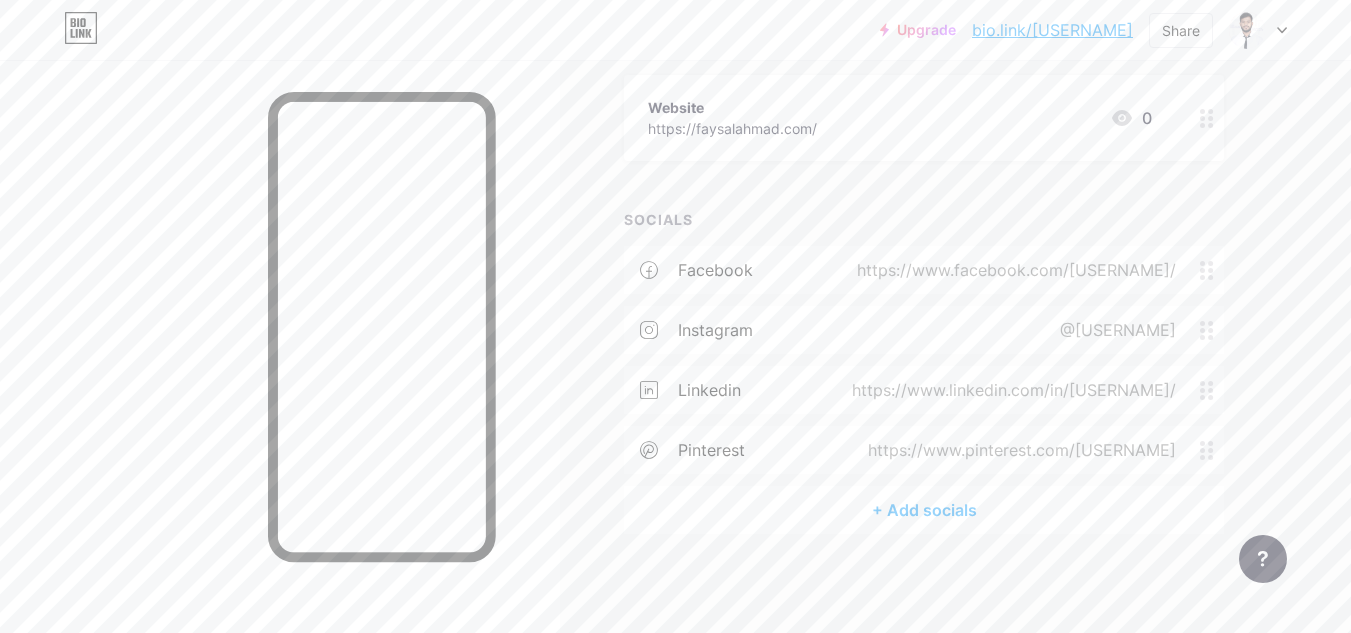 scroll, scrollTop: 0, scrollLeft: 0, axis: both 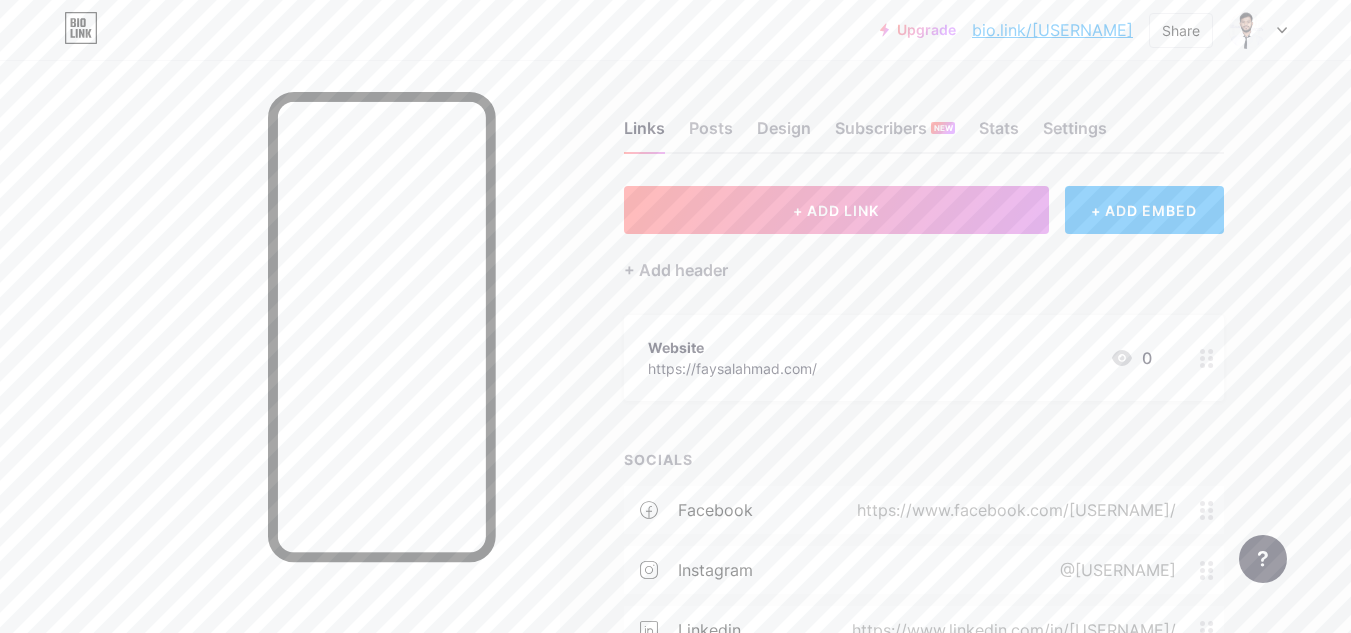 click on "Links
Posts
Design
Subscribers
NEW
Stats
Settings" at bounding box center (924, 119) 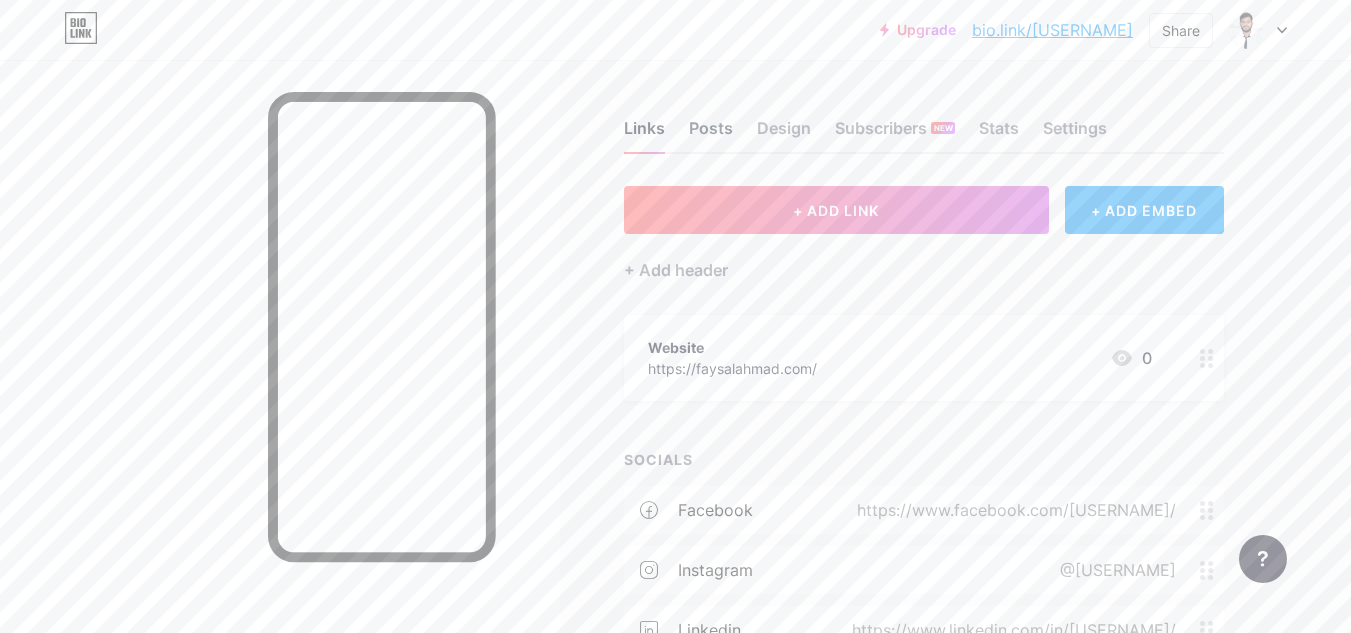 click on "Posts" at bounding box center (711, 134) 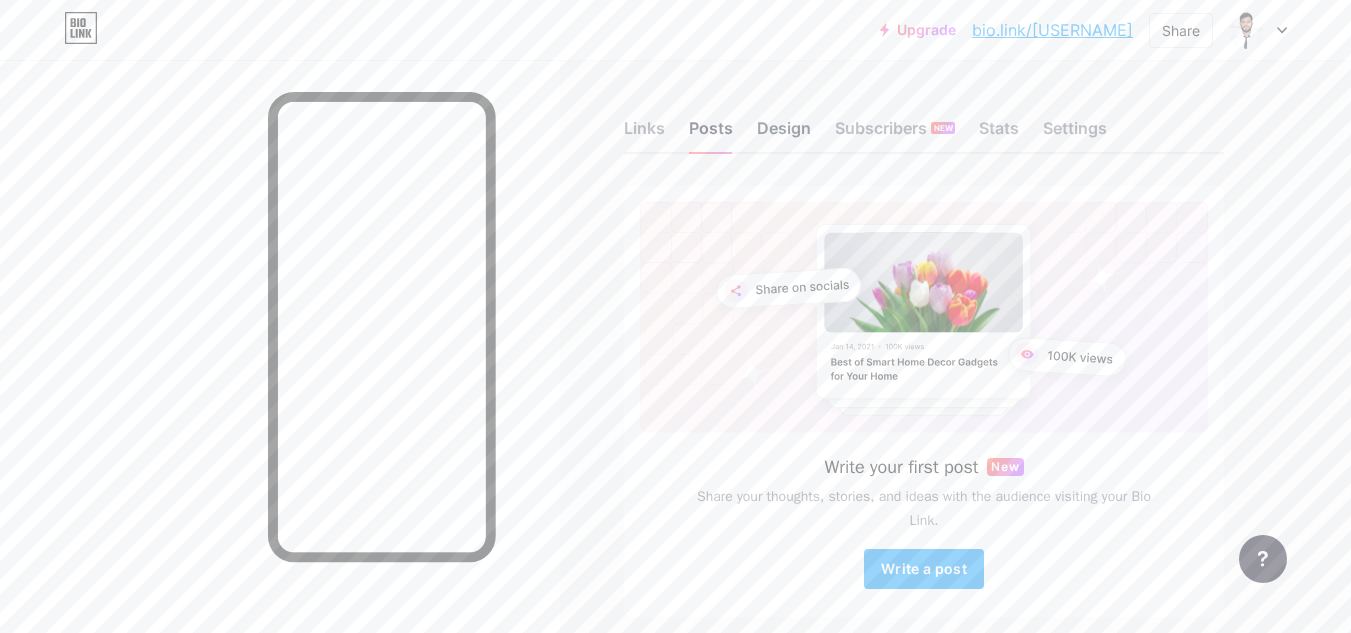 click on "Design" at bounding box center (784, 134) 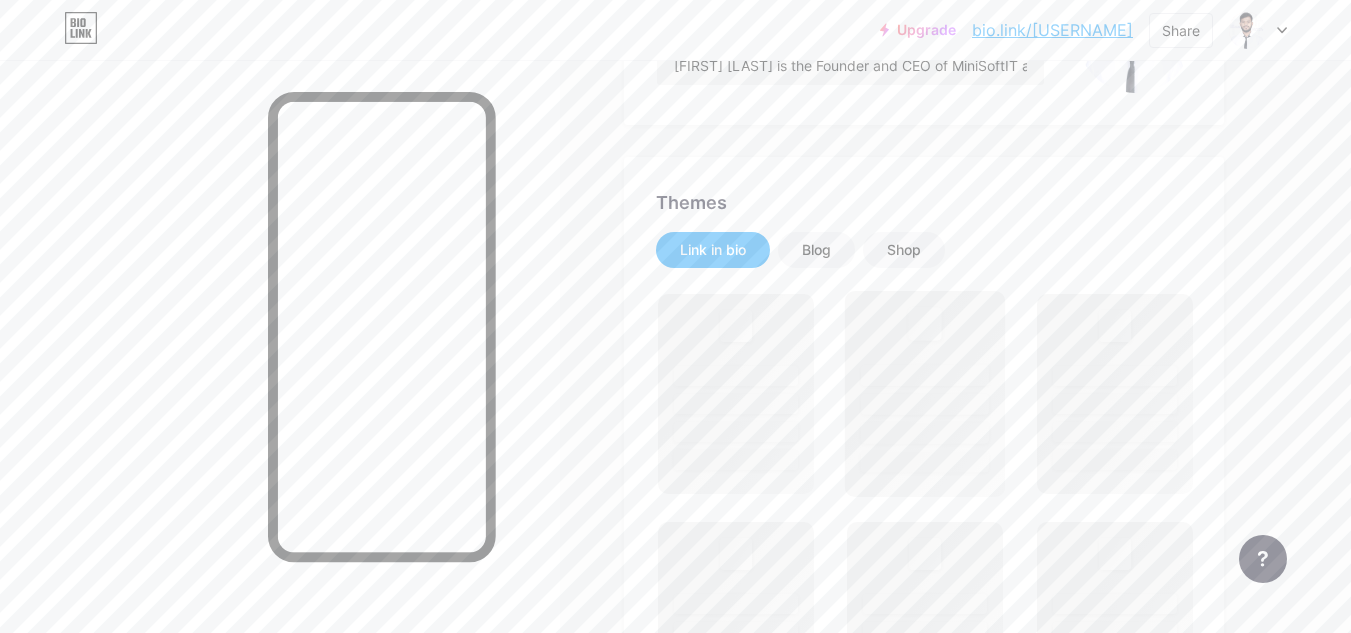 scroll, scrollTop: 300, scrollLeft: 0, axis: vertical 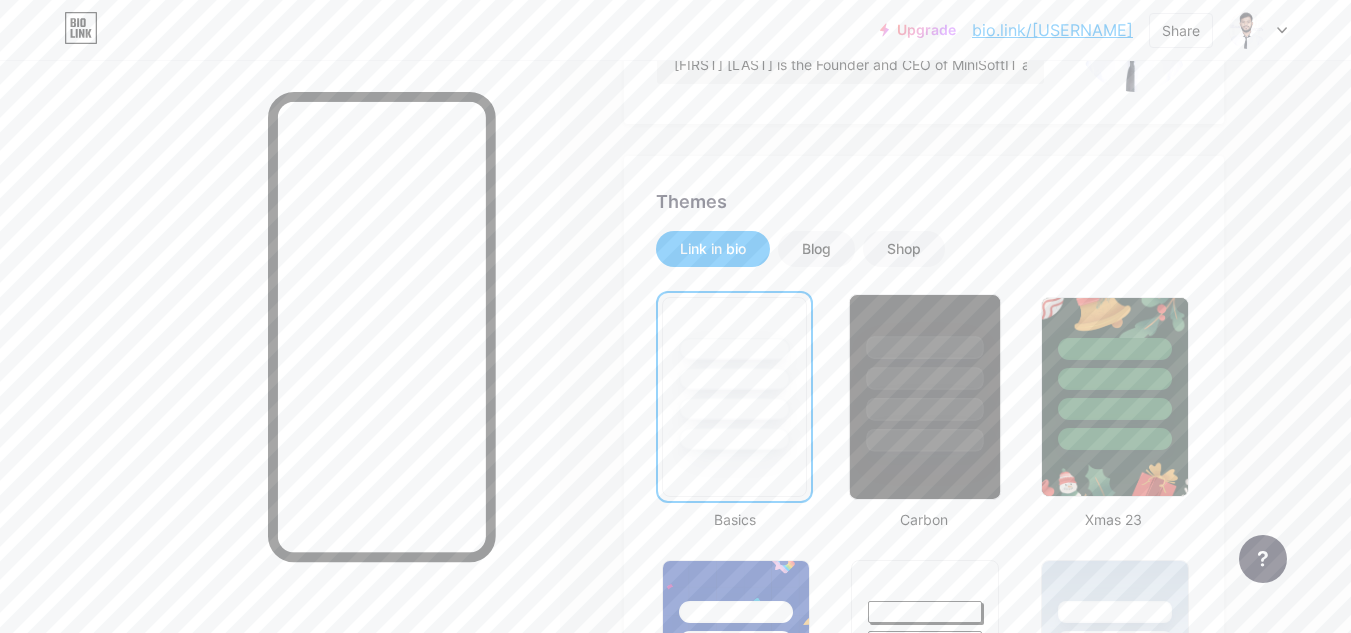 click at bounding box center (925, 347) 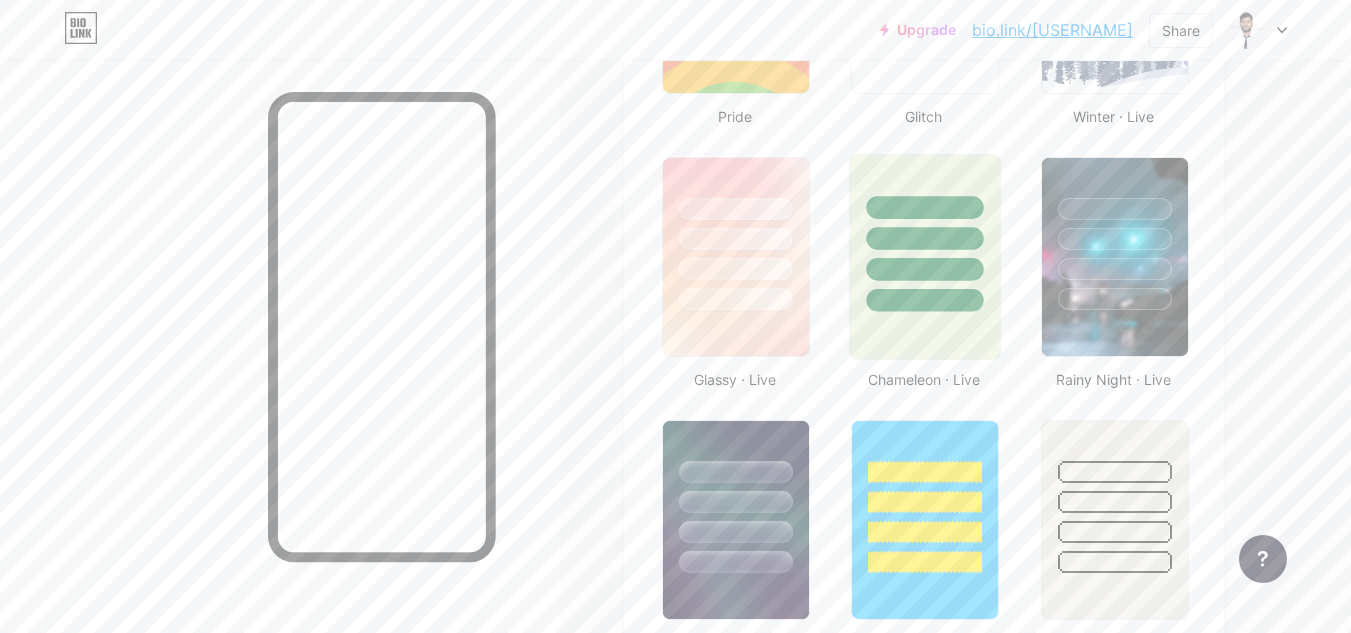 scroll, scrollTop: 1000, scrollLeft: 0, axis: vertical 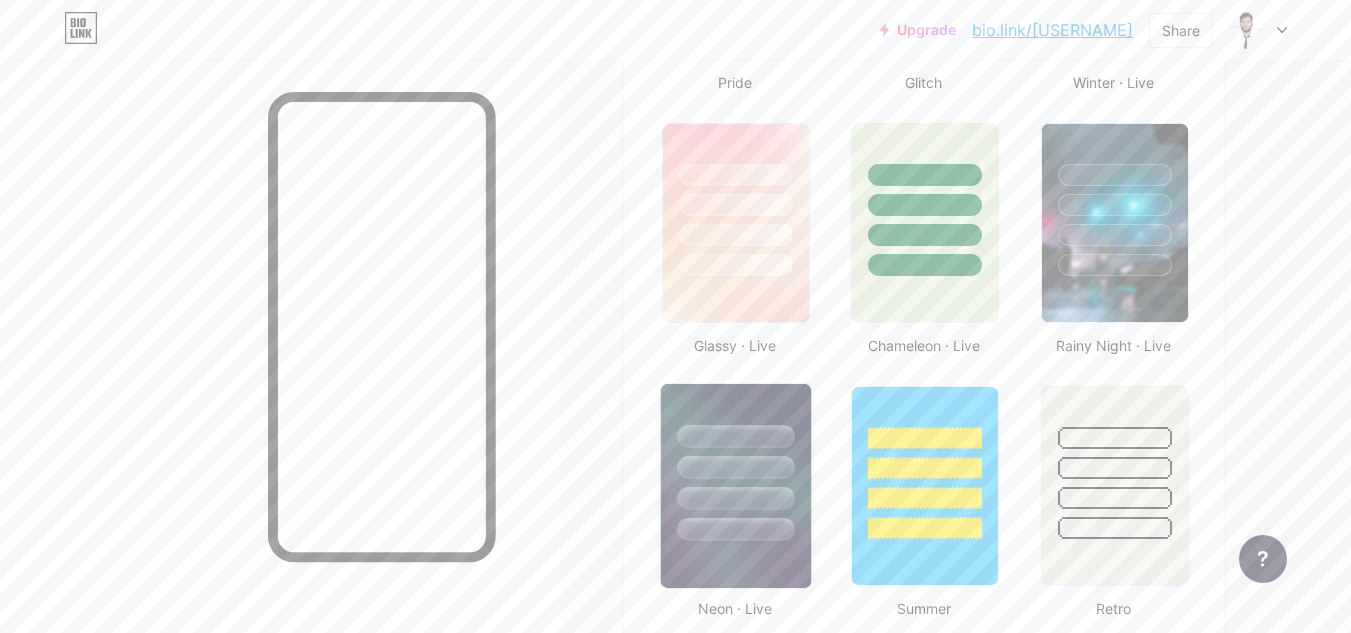 click at bounding box center (736, 462) 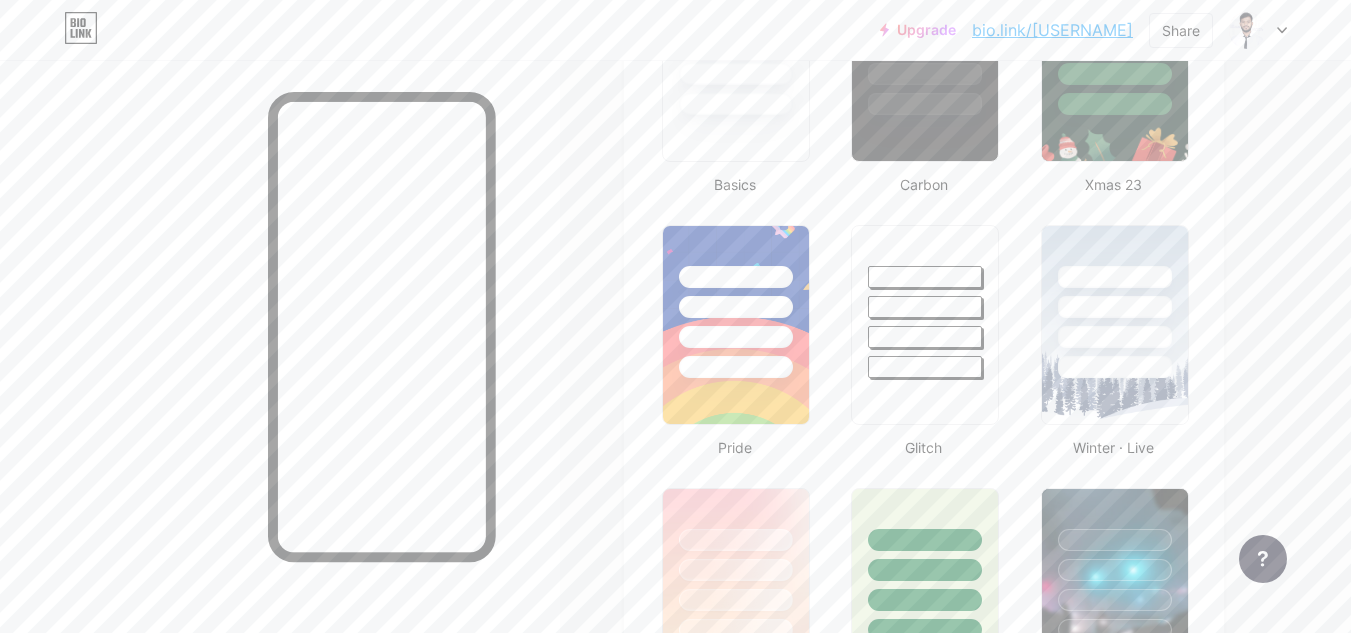 scroll, scrollTop: 600, scrollLeft: 0, axis: vertical 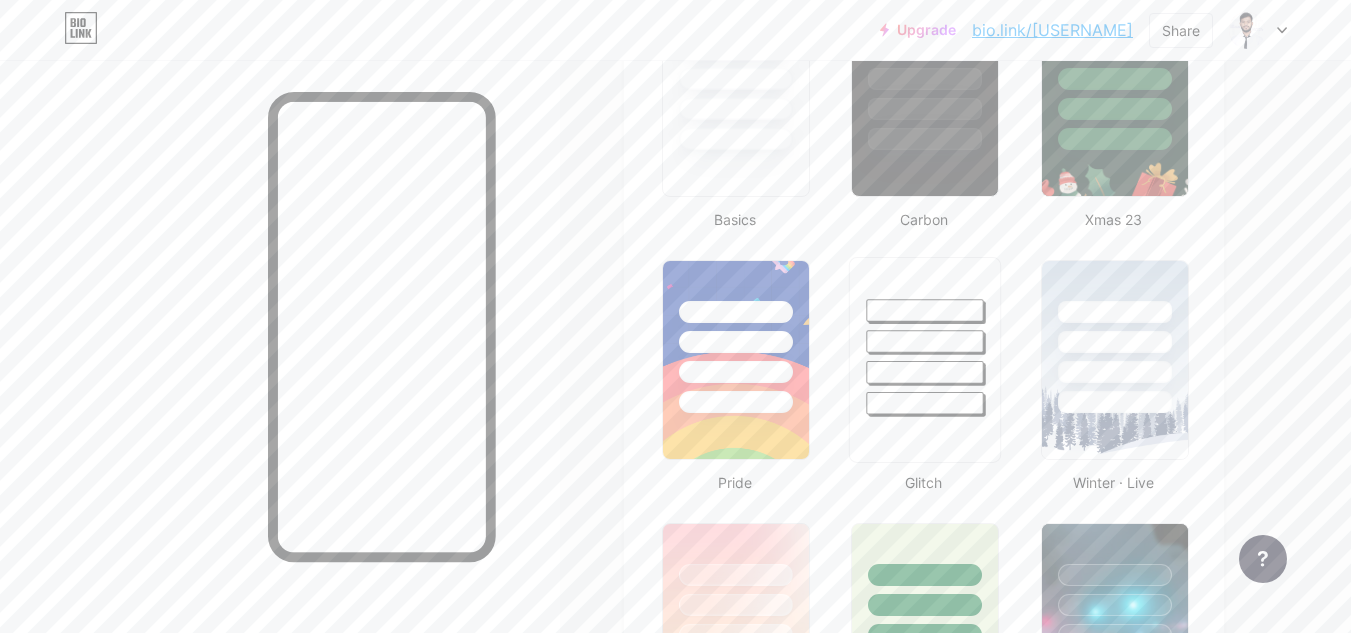 click at bounding box center (925, 372) 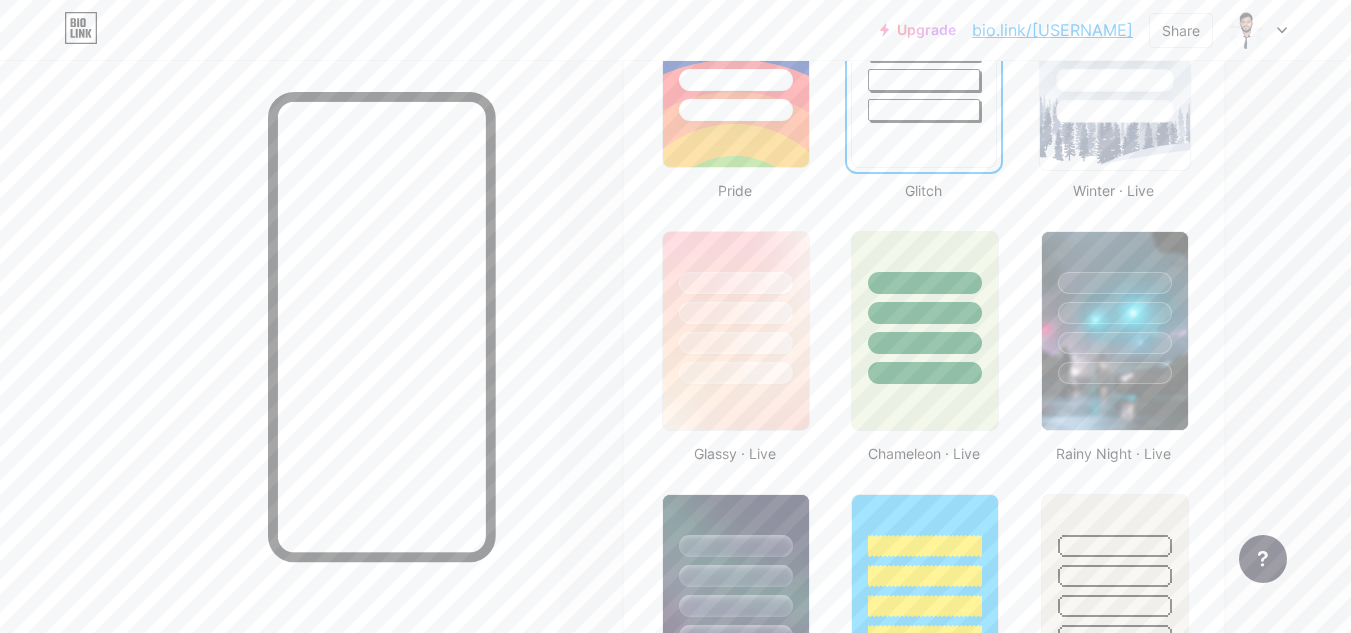 scroll, scrollTop: 900, scrollLeft: 0, axis: vertical 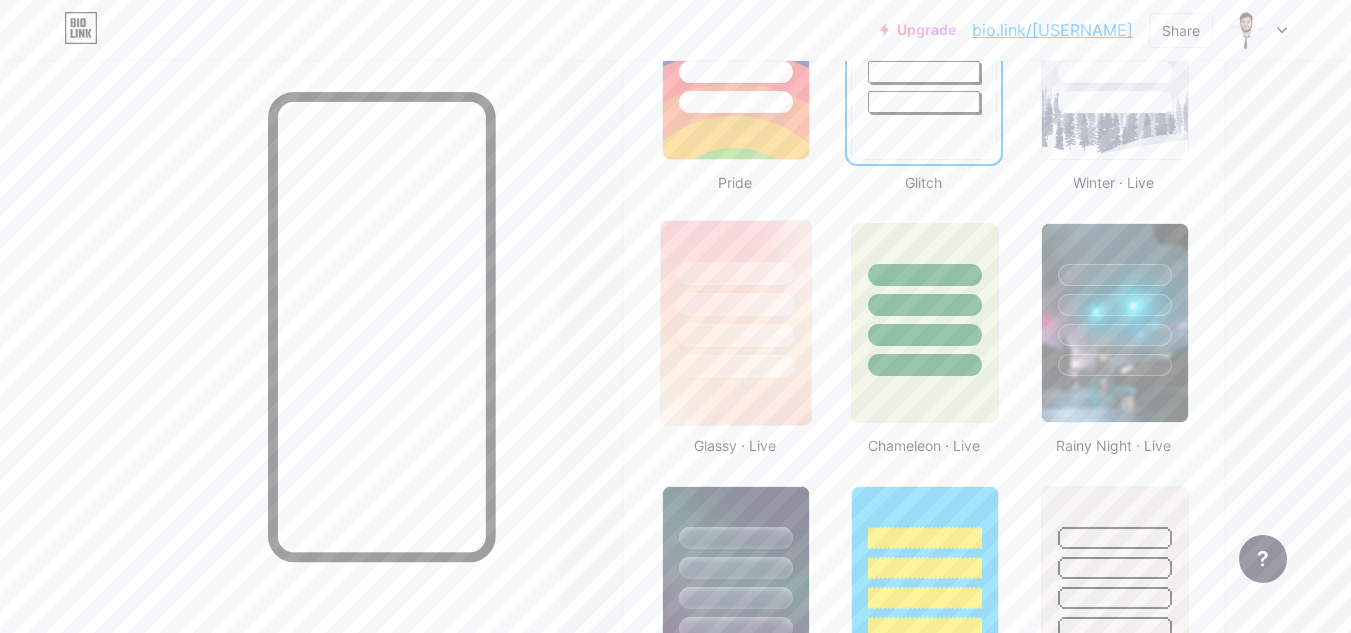 click at bounding box center (735, 366) 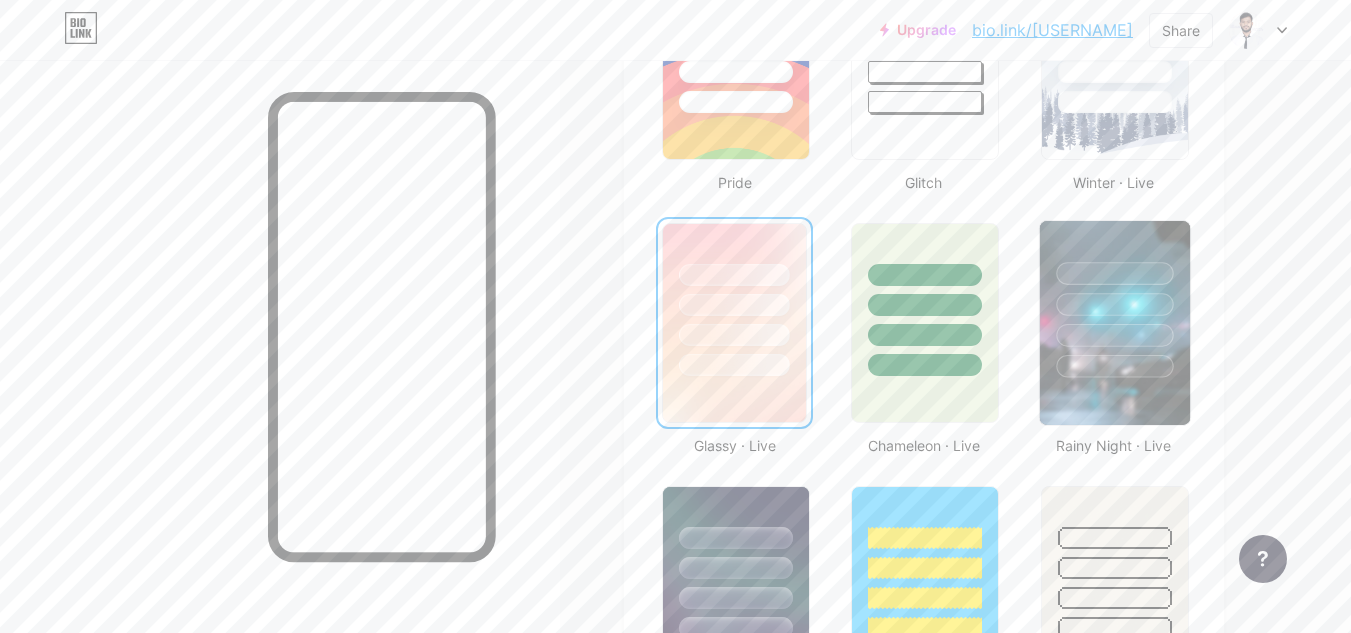 click at bounding box center (1114, 304) 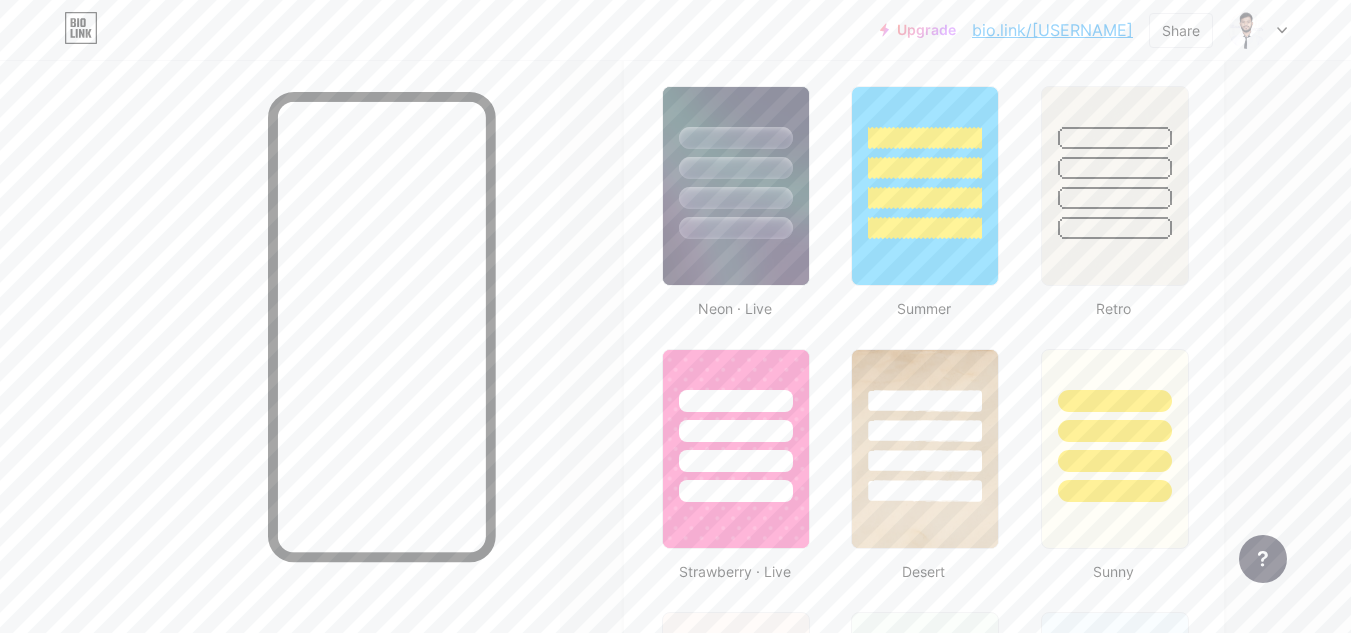 scroll, scrollTop: 1400, scrollLeft: 0, axis: vertical 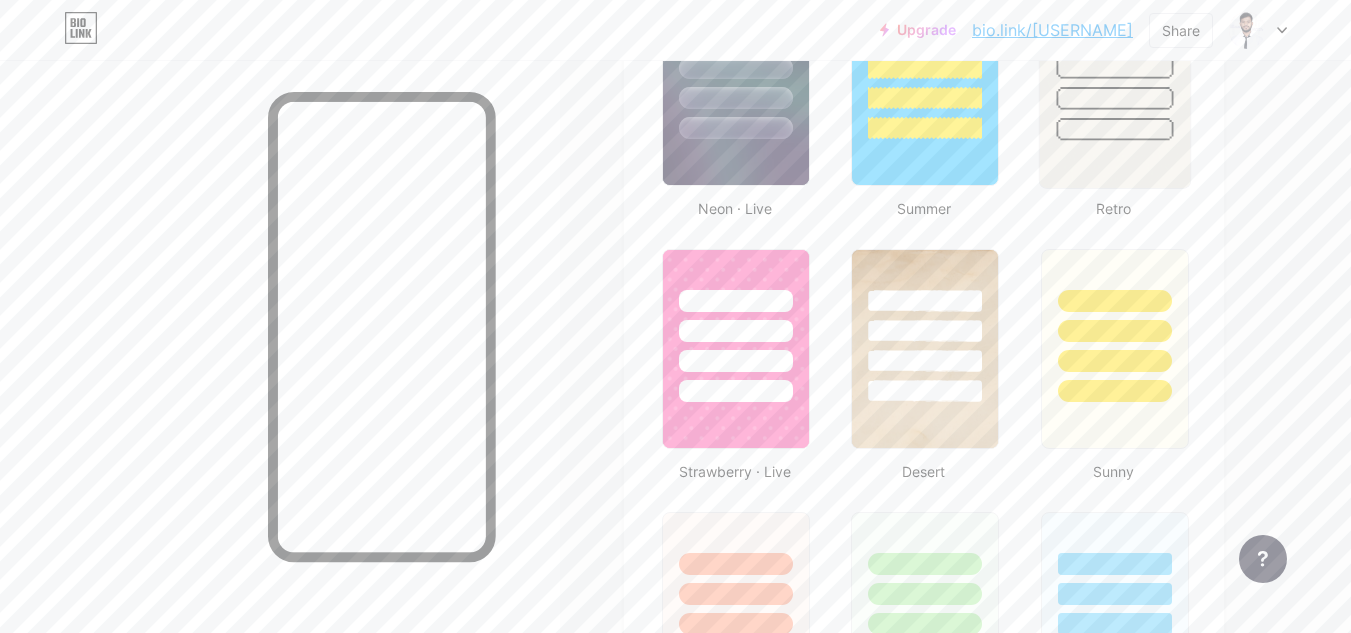 click at bounding box center [1114, 86] 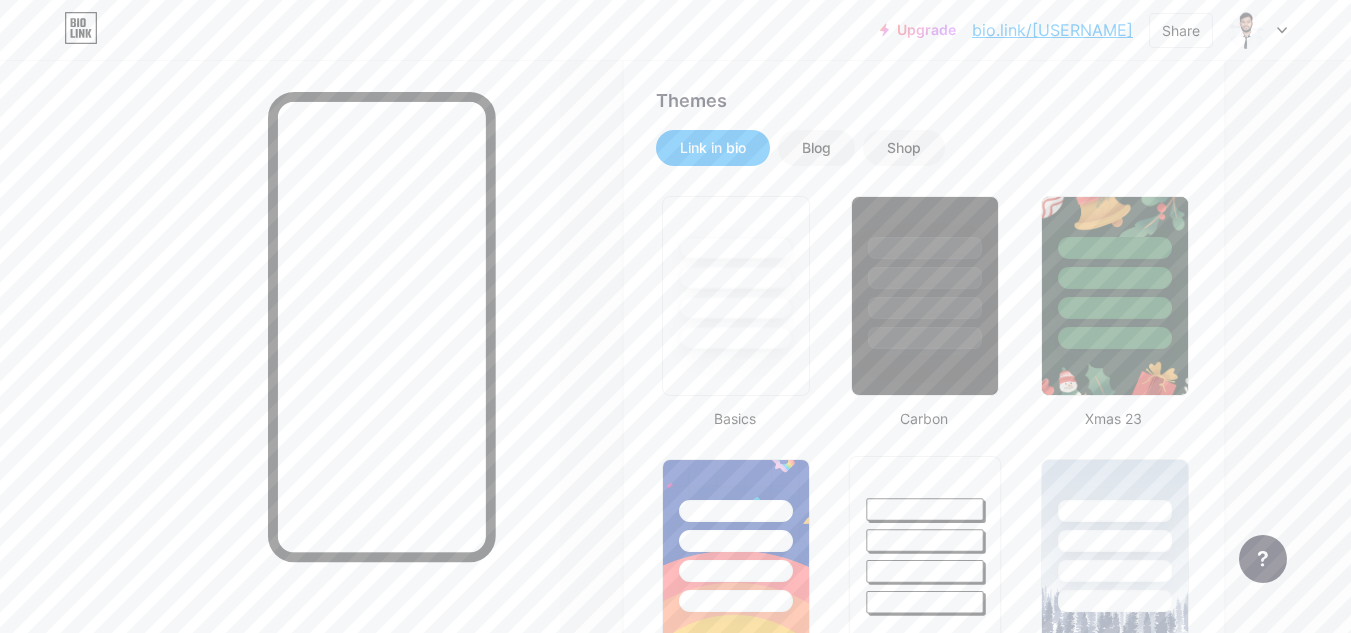 scroll, scrollTop: 400, scrollLeft: 0, axis: vertical 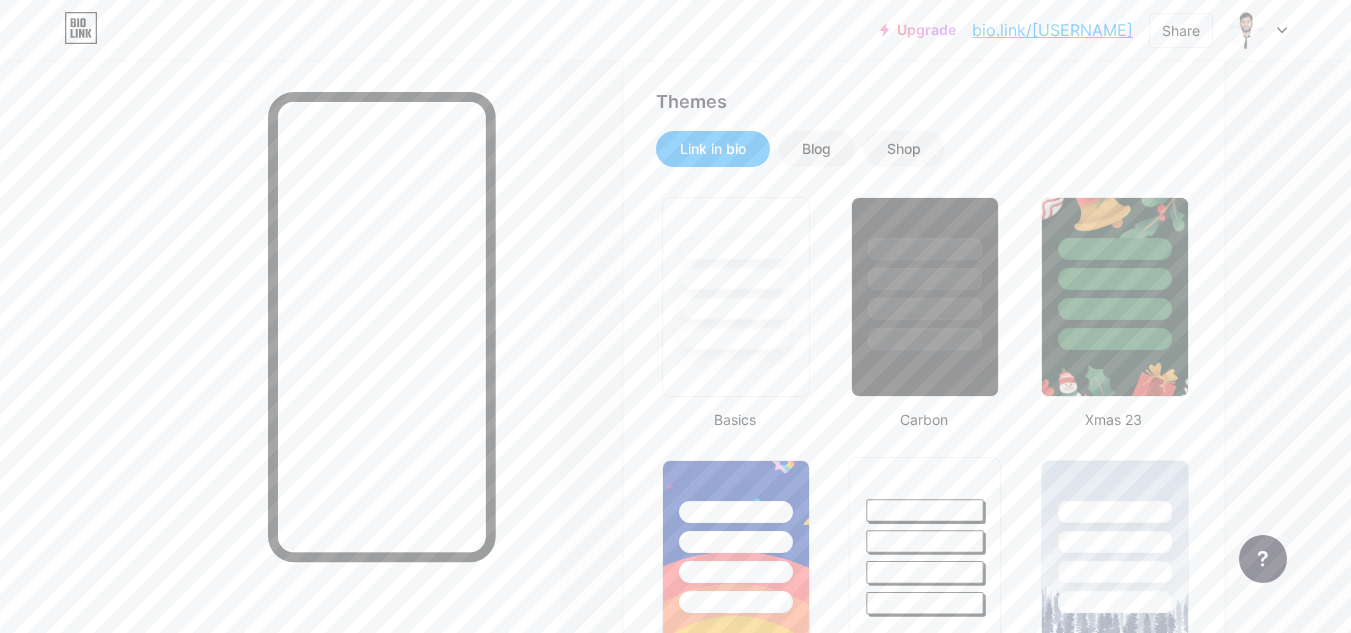 click at bounding box center (925, 274) 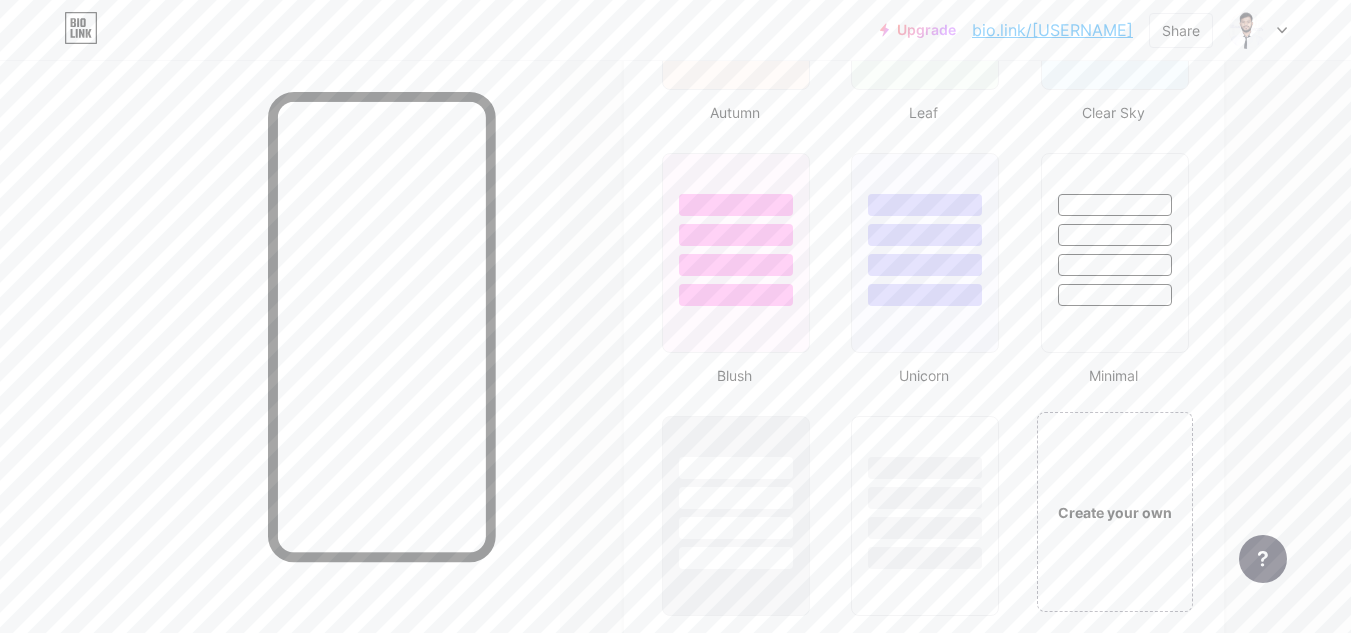 scroll, scrollTop: 2000, scrollLeft: 0, axis: vertical 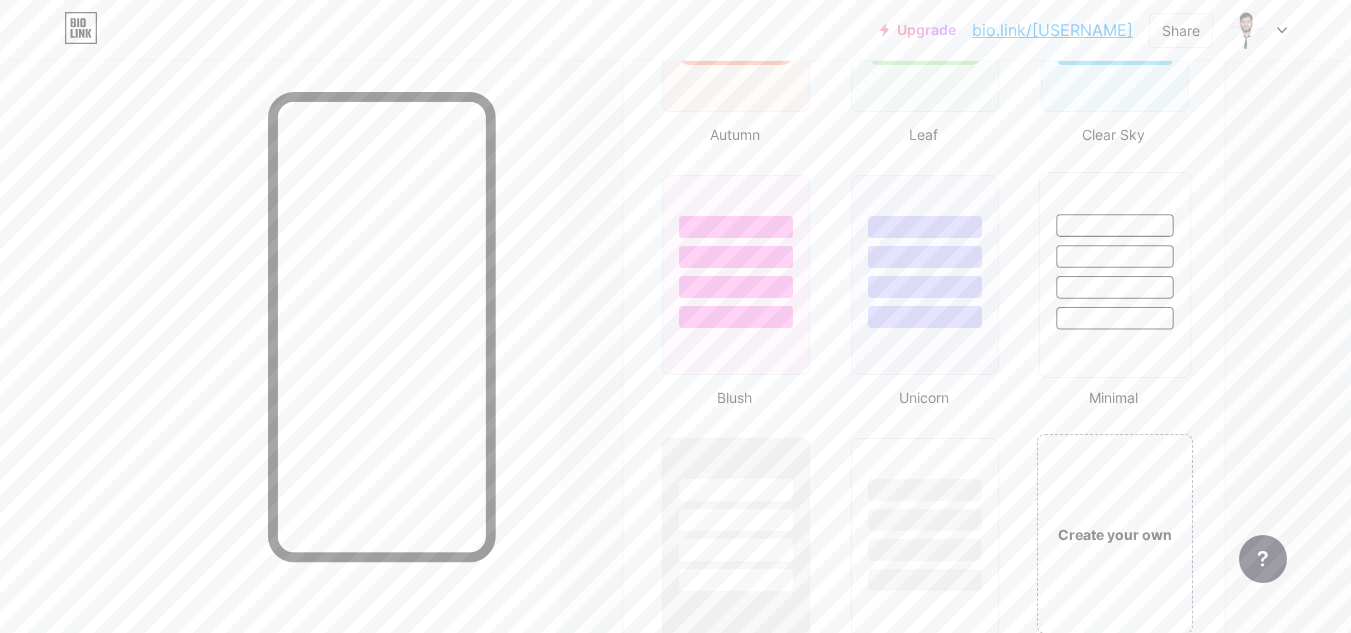 click at bounding box center (1114, 251) 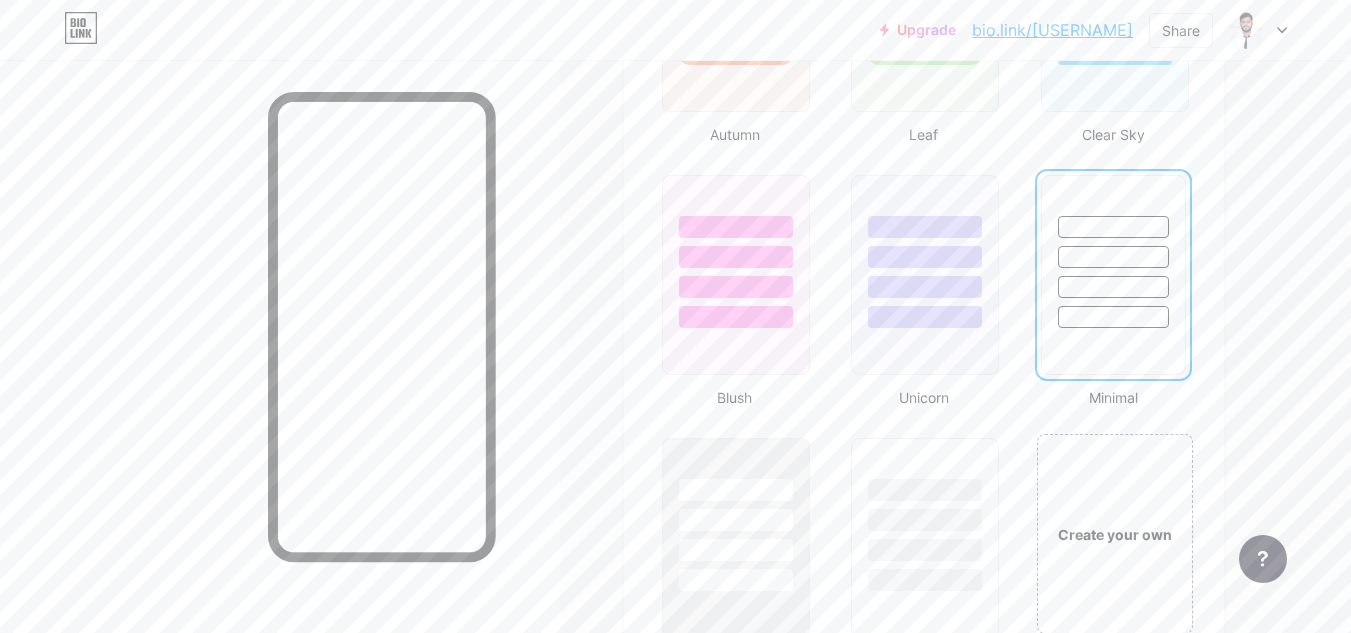 click on "bio.link/[USERNAME]" at bounding box center [1052, 30] 